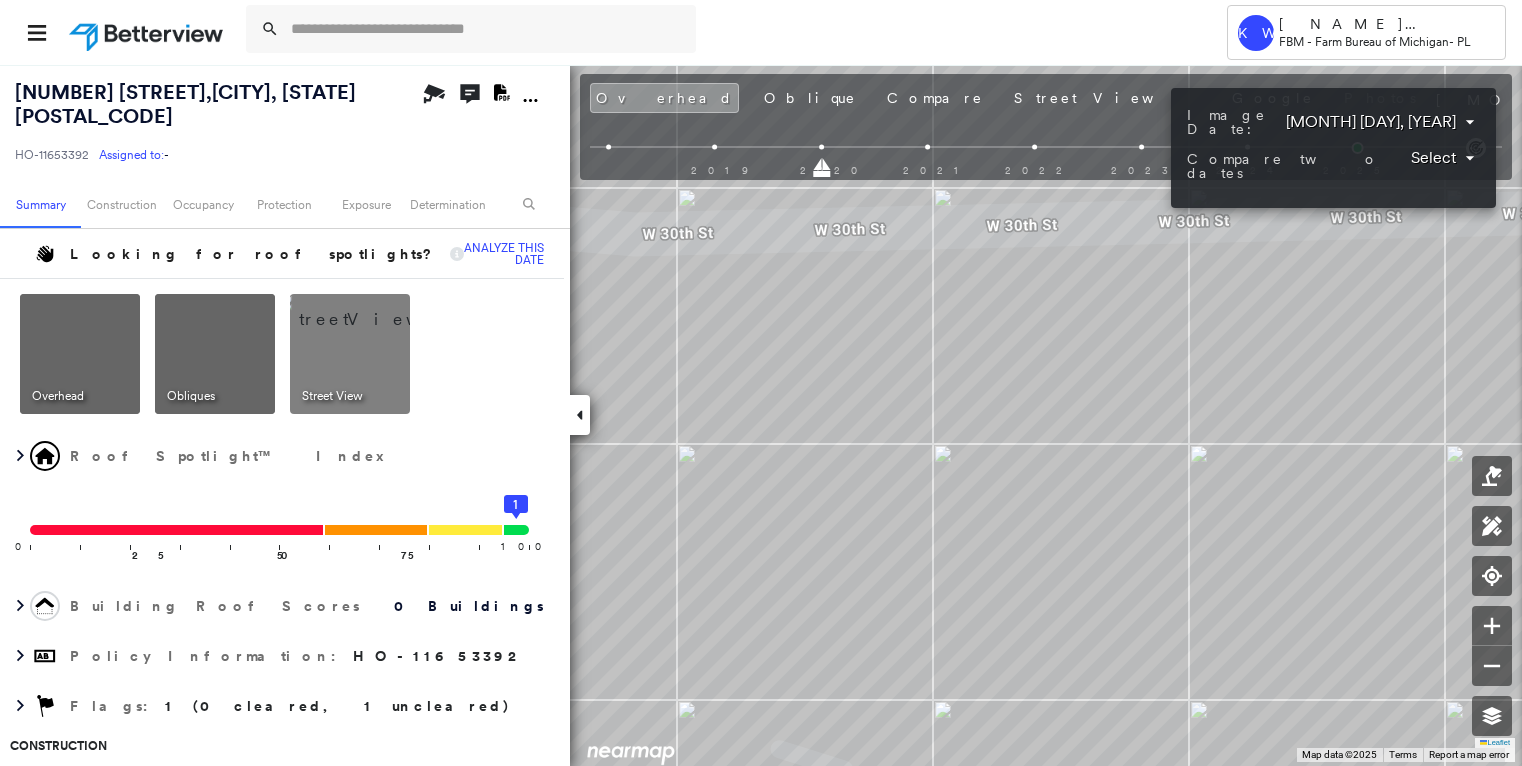 scroll, scrollTop: 0, scrollLeft: 0, axis: both 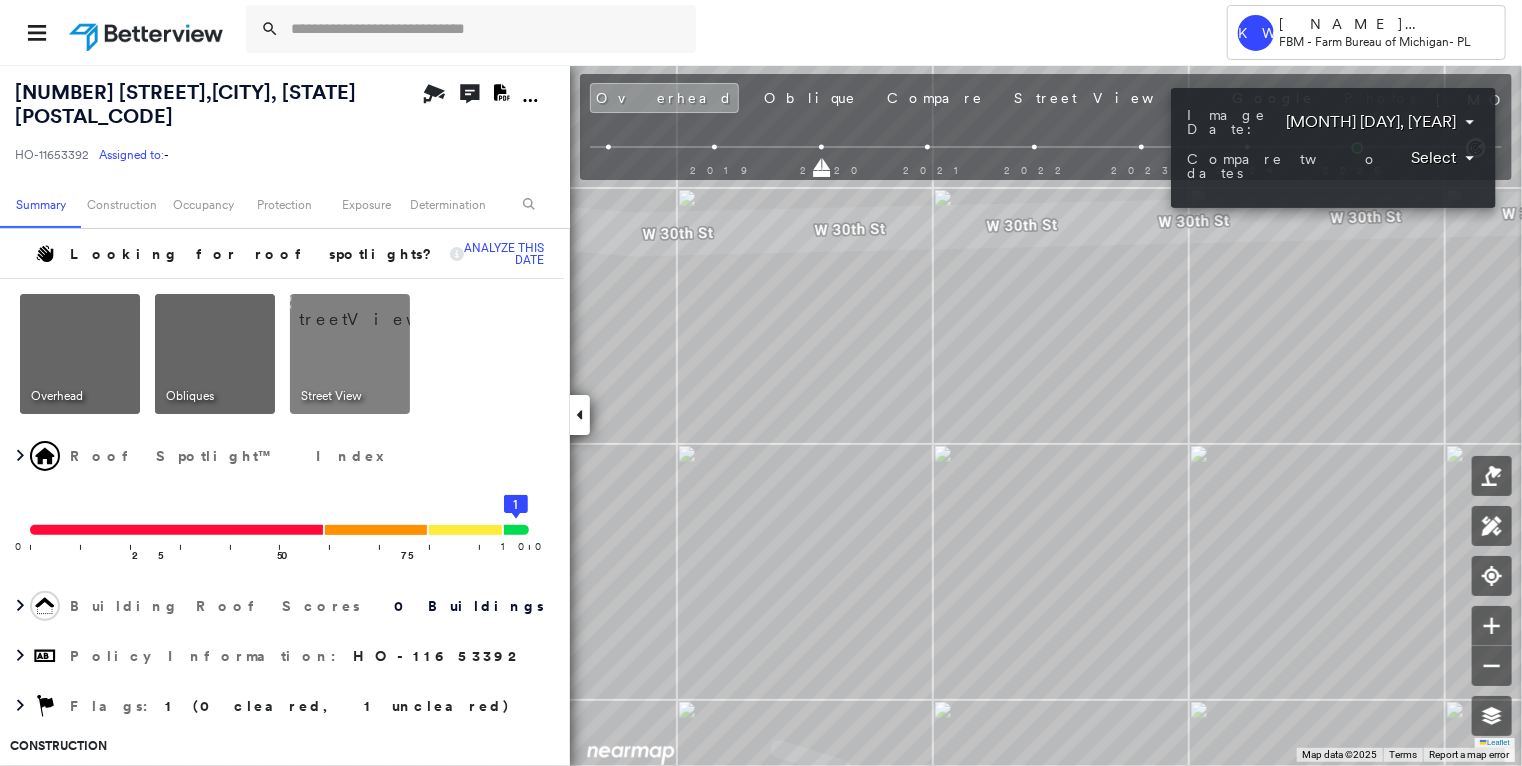 click at bounding box center [761, 383] 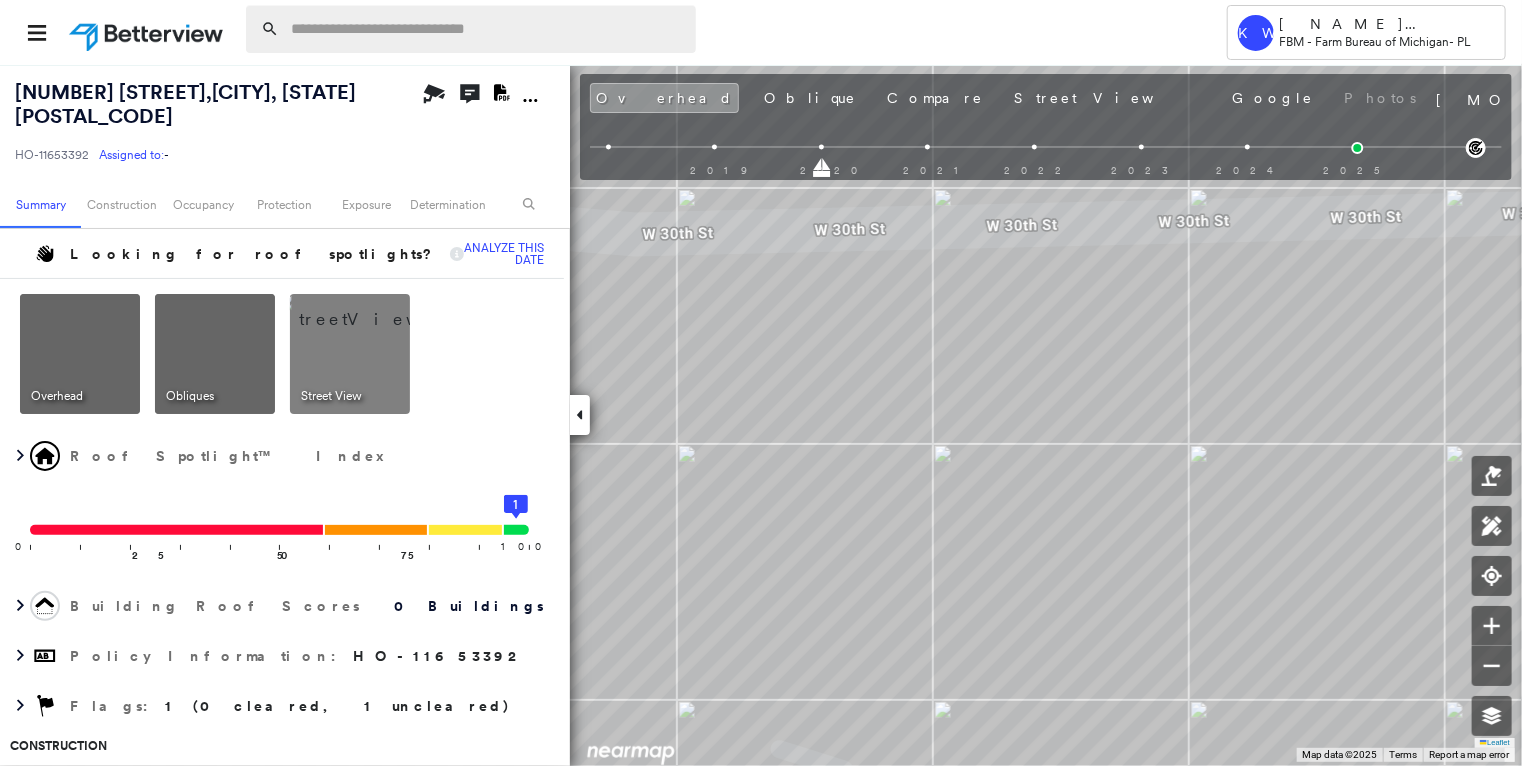 click at bounding box center (487, 29) 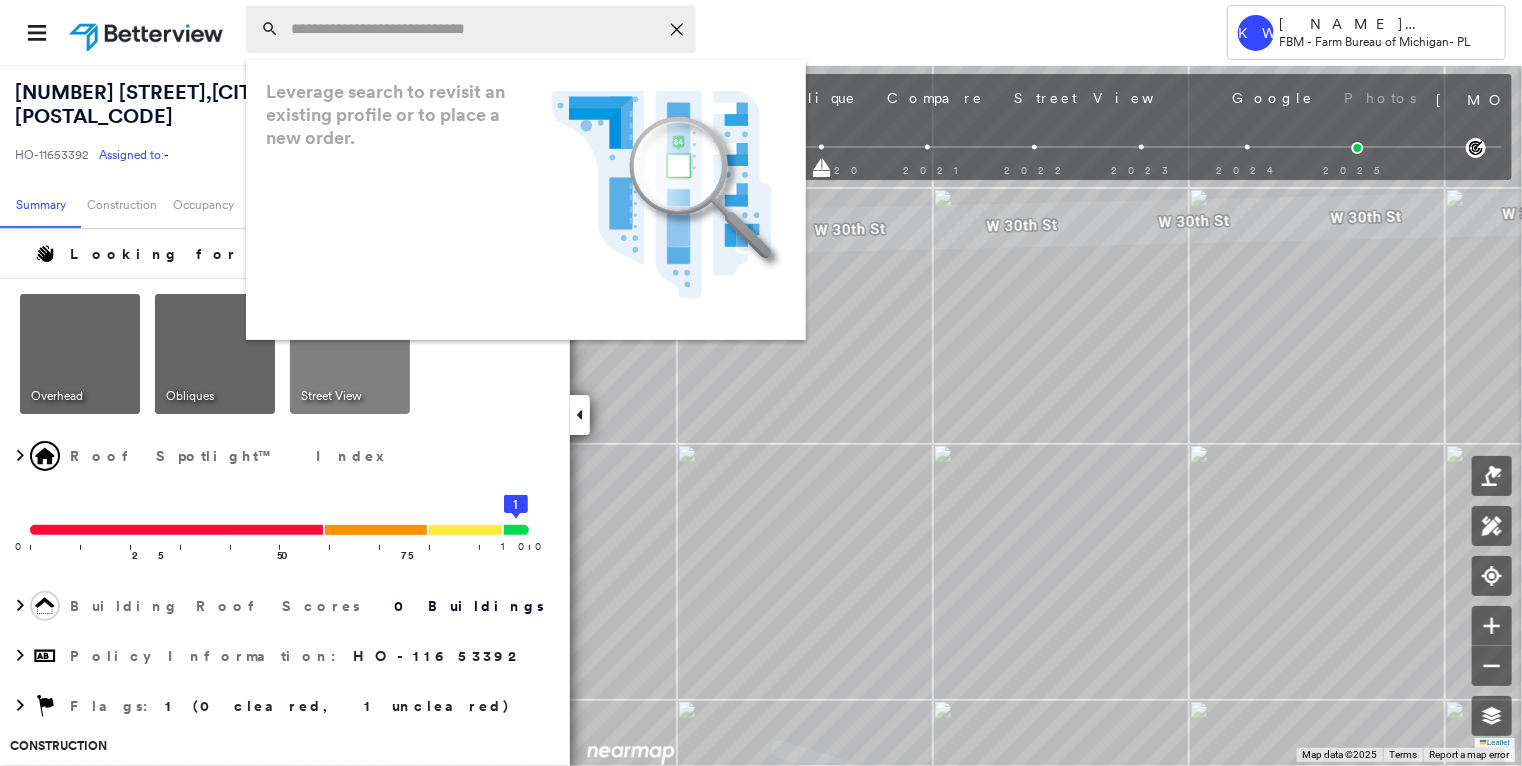 paste on "**********" 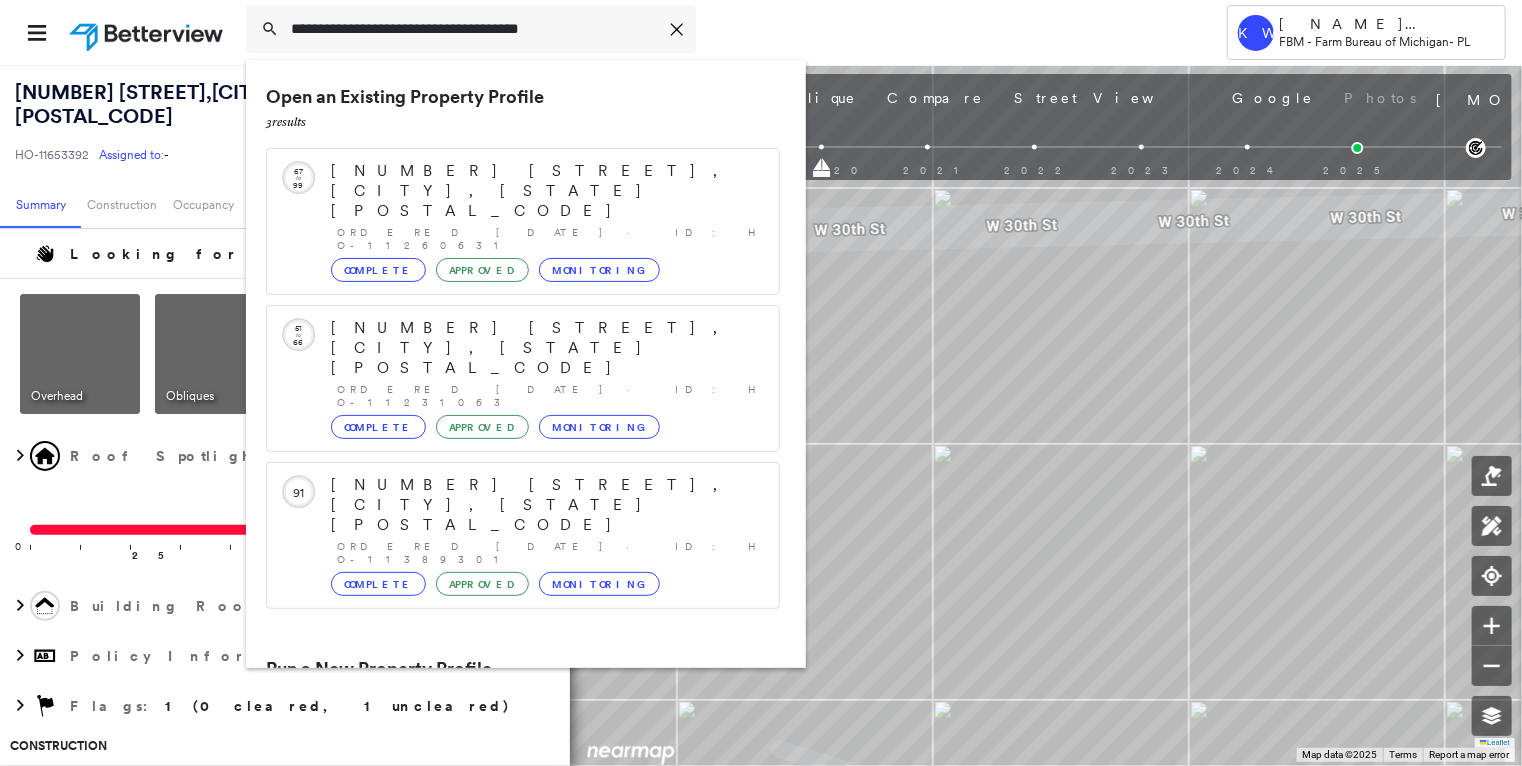 type on "**********" 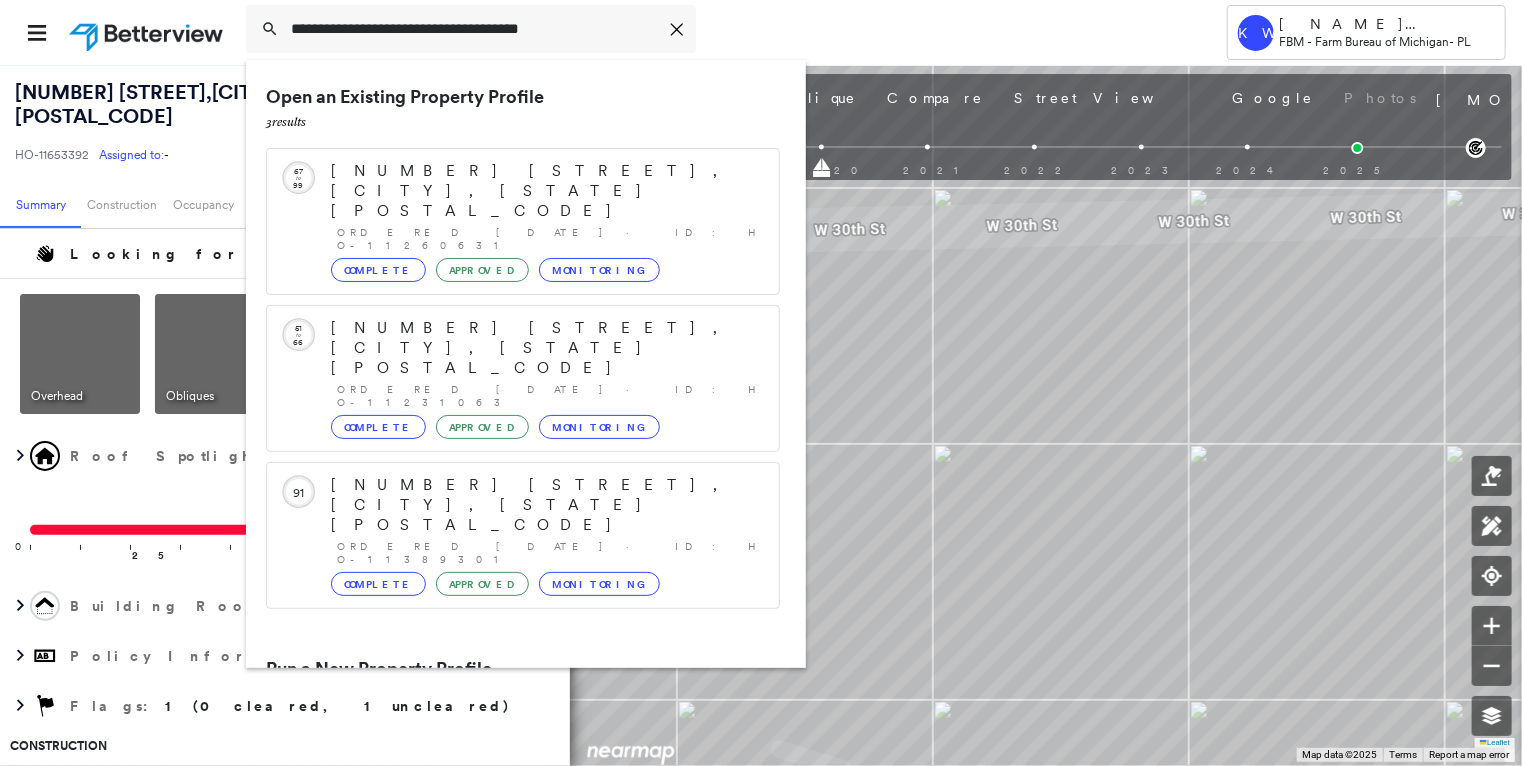 click on "[NUMBER] [STREET], [CITY], [STATE] [POSTAL_CODE]" at bounding box center [501, 745] 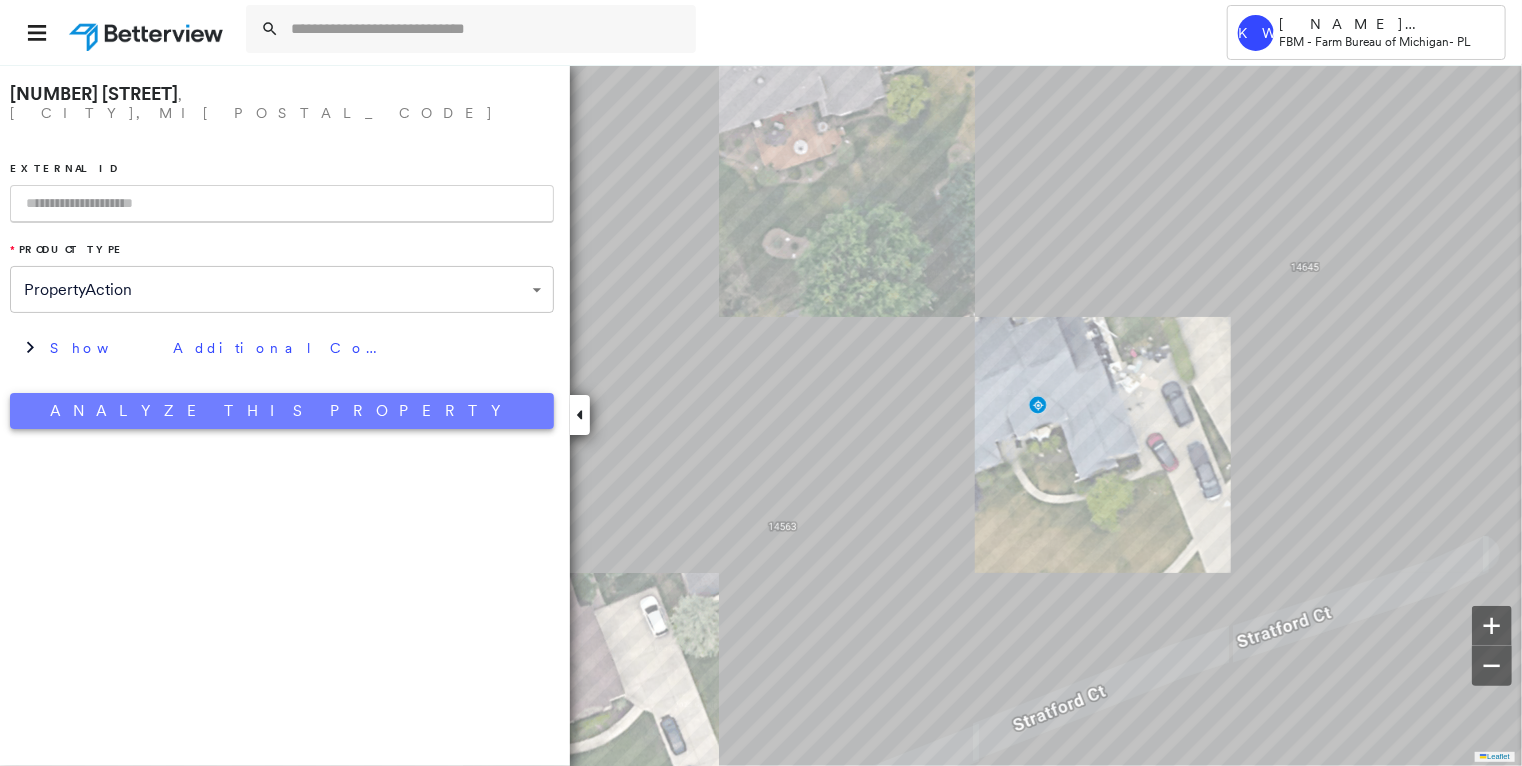 click on "Analyze This Property" at bounding box center (282, 411) 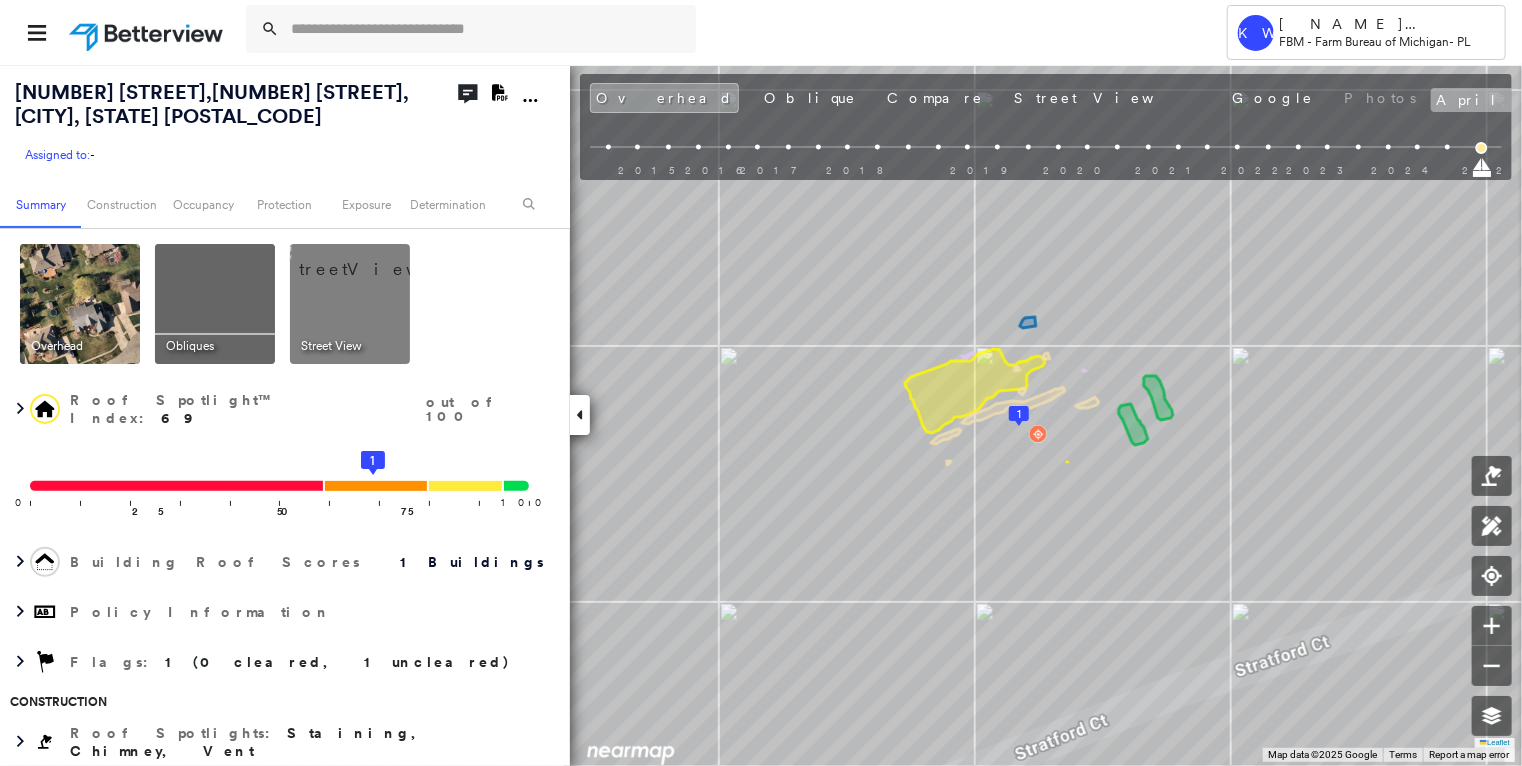click 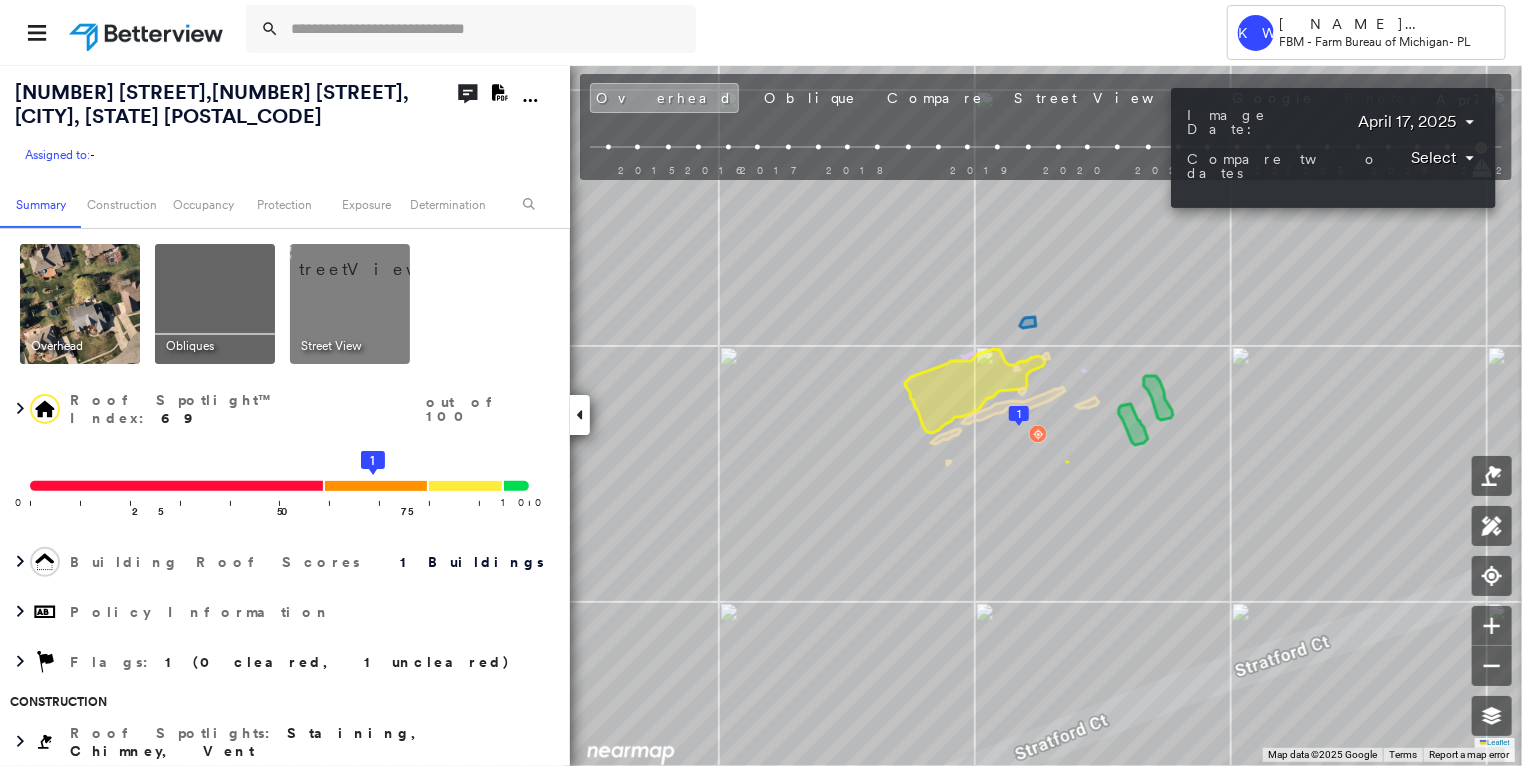 click on "Tower KW [NAME] [NAME] FBM - Farm Bureau of Michigan  -   PL [NUMBER]  [STREET] ,  [CITY], [STATE] [POSTAL_CODE] Assigned to:  - Assigned to:  - Assigned to:  - Open Comments Download PDF Report Summary Construction Occupancy Protection Exposure Determination Overhead Obliques Street View Roof Spotlight™ Index :  69 out of 100 0 100 25 50 75 1 Building Roof Scores 1 Buildings Policy Information Flags :  1 (0 cleared, 1 uncleared) Construction Roof Spotlights :  Staining, Chimney, Vent Property Features :  Car, Patio Furniture Roof Size & Shape :  1 building  - Gable | Asphalt Shingle Occupancy Place Detail Protection Exposure FEMA Risk Index Additional Perils Tree Fall Risk:  Present   Determination Flags :  1 (0 cleared, 1 uncleared) Uncleared Flags (1) Cleared Flags  (0) Med Medium Priority Flagged 08/06/25 Clear Action Taken New Entry History Quote/New Business Terms & Conditions Added ACV Endorsement Added Cosmetic Endorsement Inspection/Loss Control Report Information Added to Inspection Survey General" at bounding box center [761, 383] 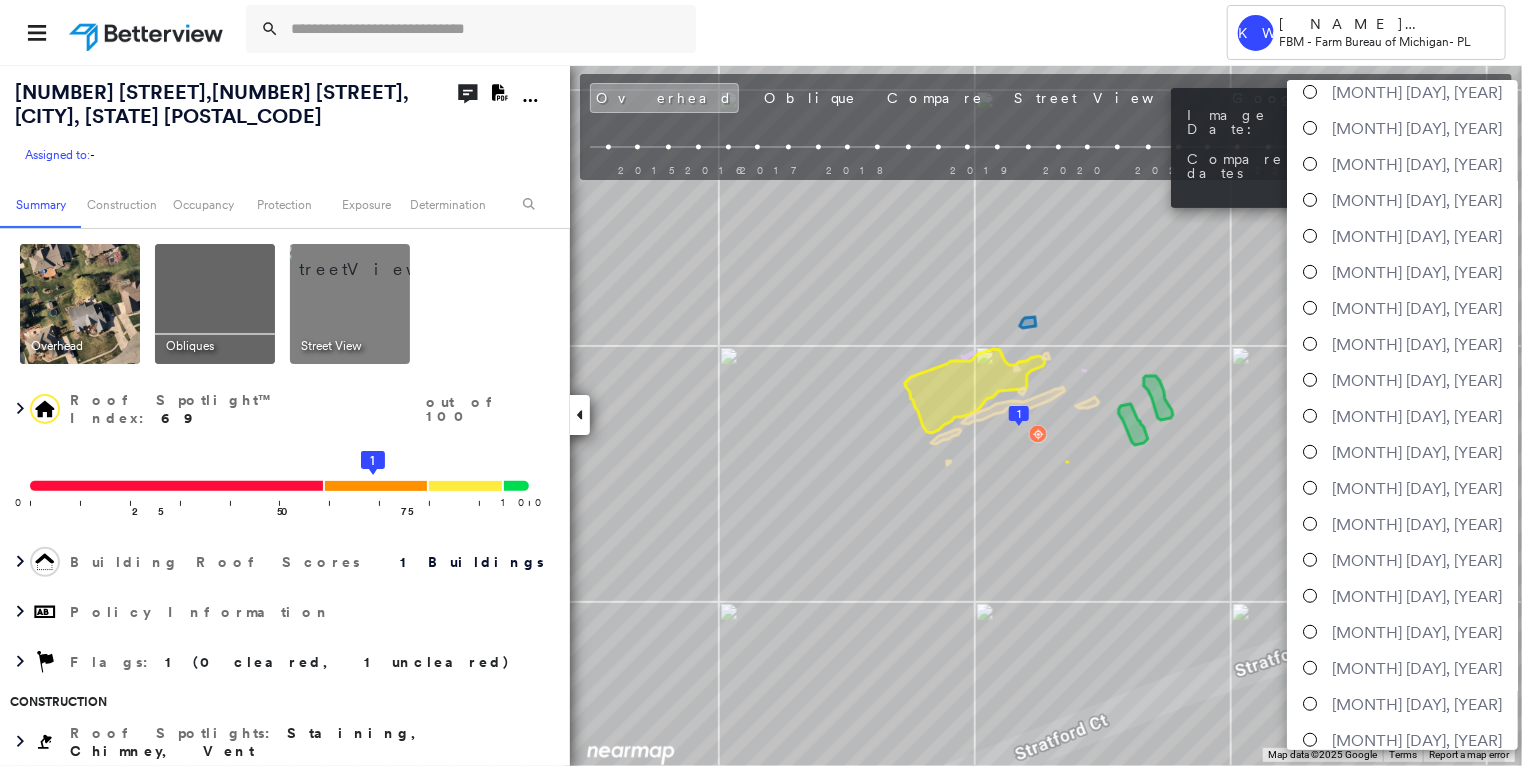 scroll, scrollTop: 425, scrollLeft: 0, axis: vertical 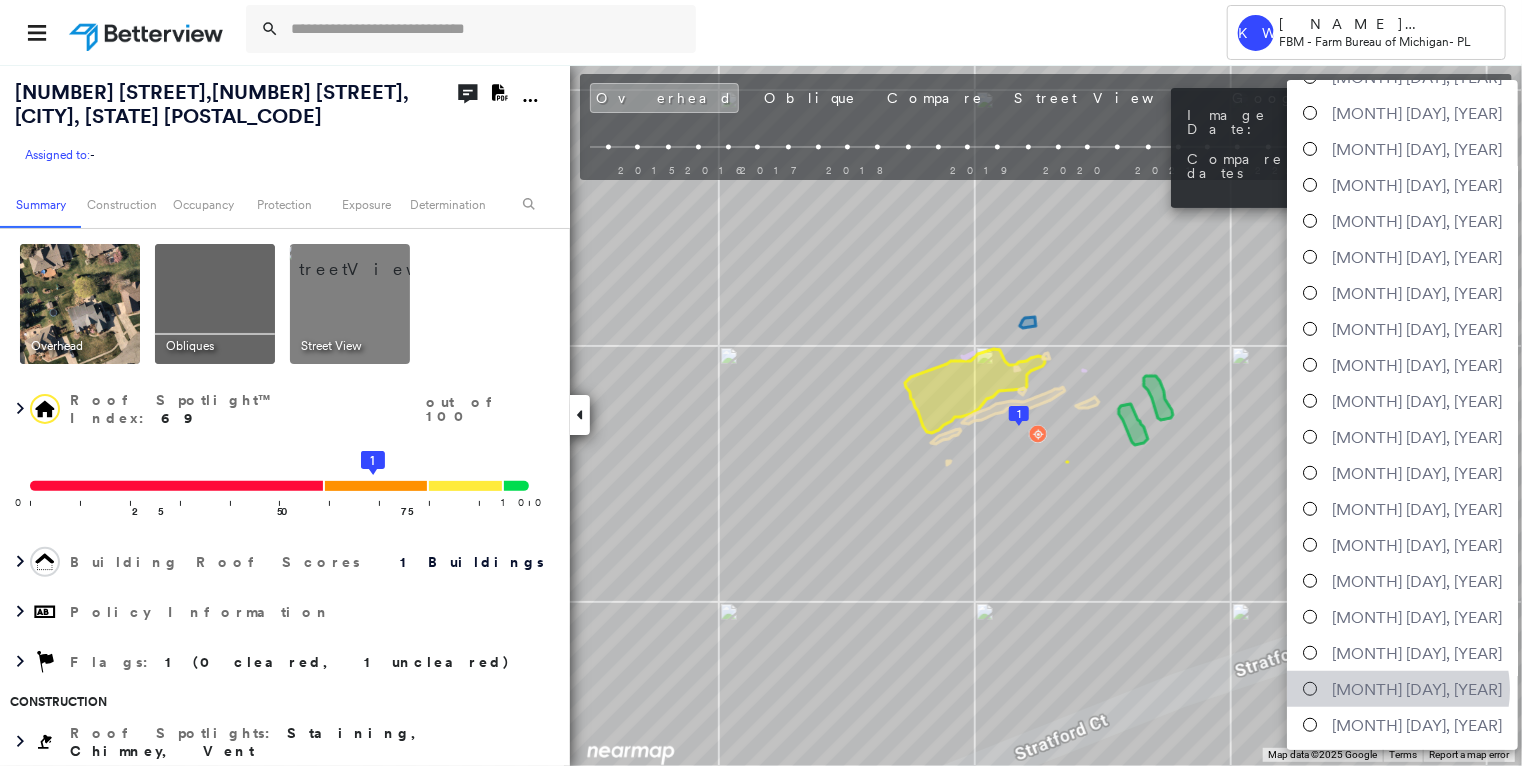 click on "[MONTH] [DAY], [YEAR]" at bounding box center [1417, 689] 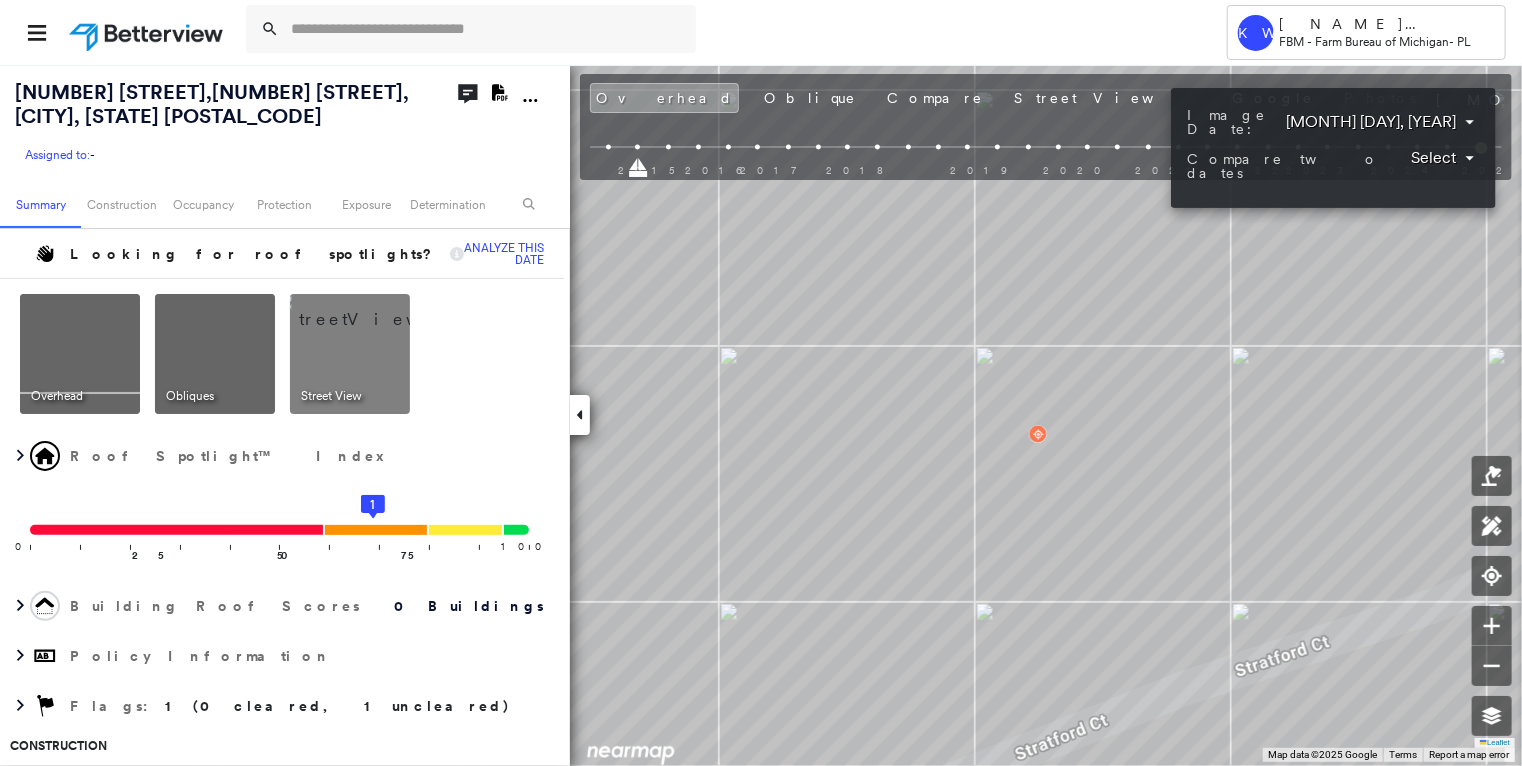 click on "Tower KW [NAME] [NAME] FBM - Farm Bureau of Michigan  -   PL [NUMBER]  [STREET] ,  [CITY], [STATE] [POSTAL_CODE] Assigned to:  - Assigned to:  - Assigned to:  - Open Comments Download PDF Report Summary Construction Occupancy Place Detail Protection Exposure FEMA Risk Index Additional Perils Determination Flags :  1 (0 cleared, 1 uncleared) Uncleared Flags (1) Cleared Flags  (0) Med Medium Priority Flagged 08/06/25 Clear Action Taken New Entry History Quote/New Business Terms & Conditions Added ACV Endorsement Added Cosmetic Endorsement Inspection/Loss Control Report Information Added to Inspection Survey Onsite Inspection Ordered Determined No Inspection Needed General Used Report to Further Agent/Insured Discussion Reject/Decline - New Business Save" at bounding box center [761, 383] 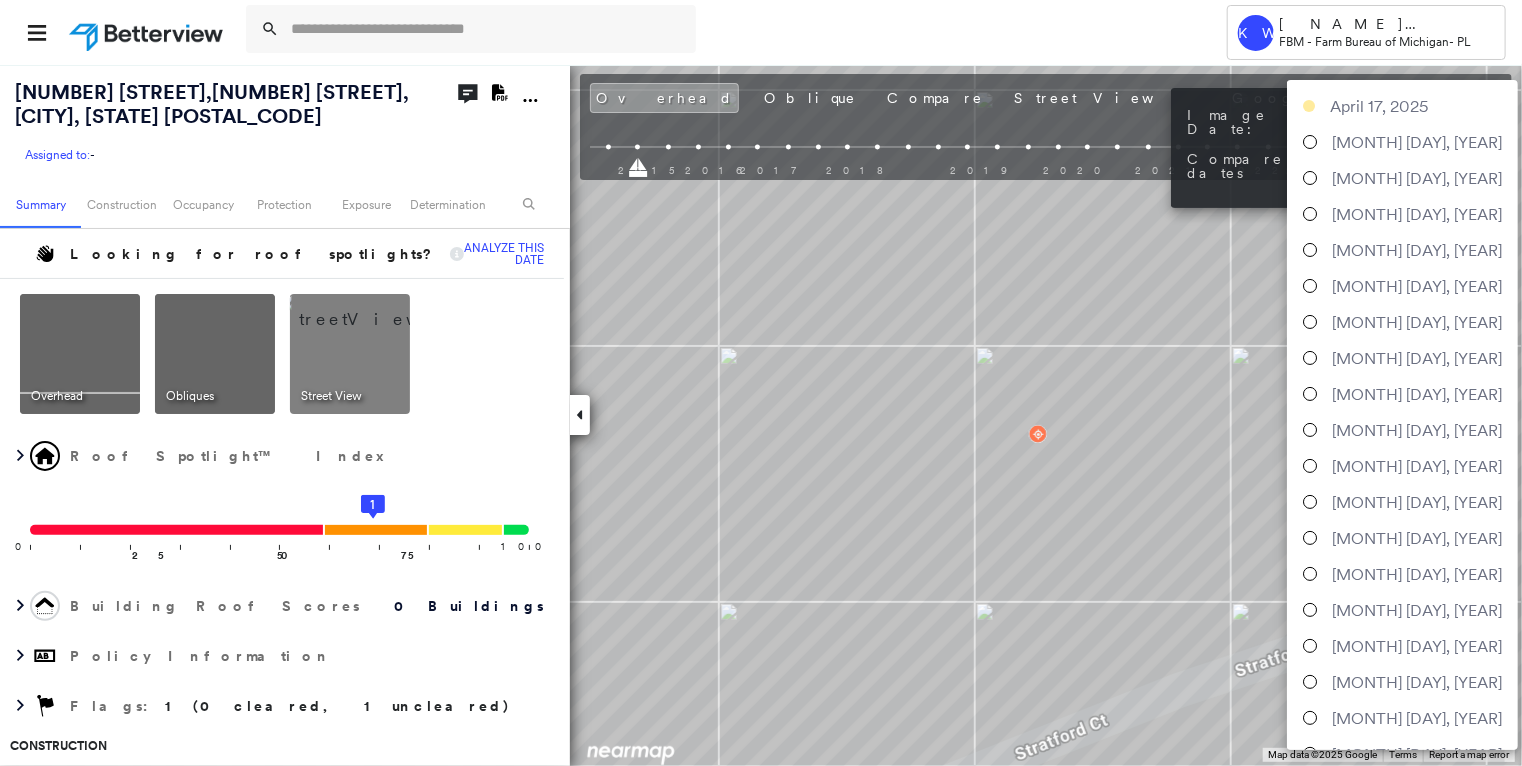 scroll, scrollTop: 425, scrollLeft: 0, axis: vertical 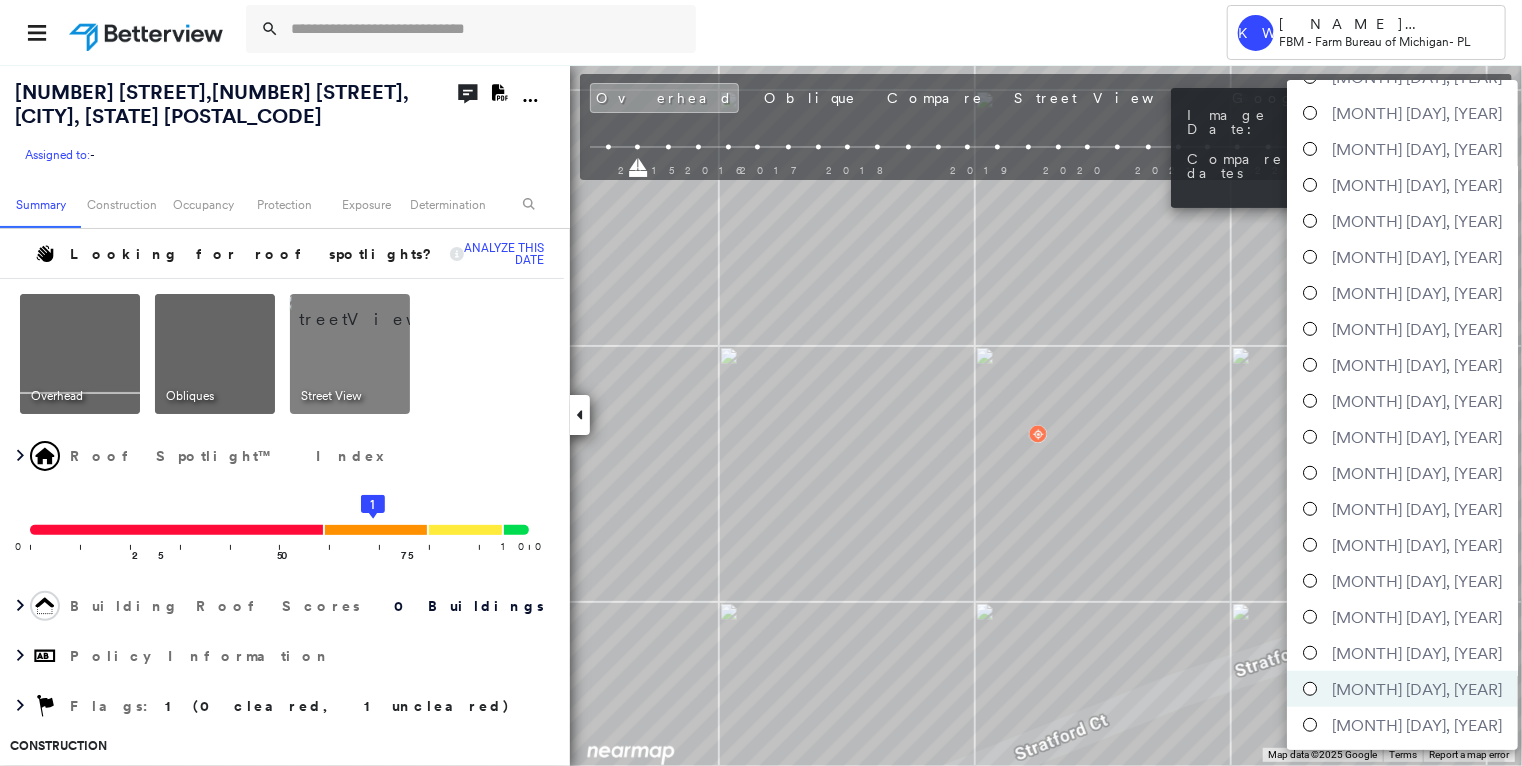 click on "[MONTH] [DAY], [YEAR]" at bounding box center (1417, 617) 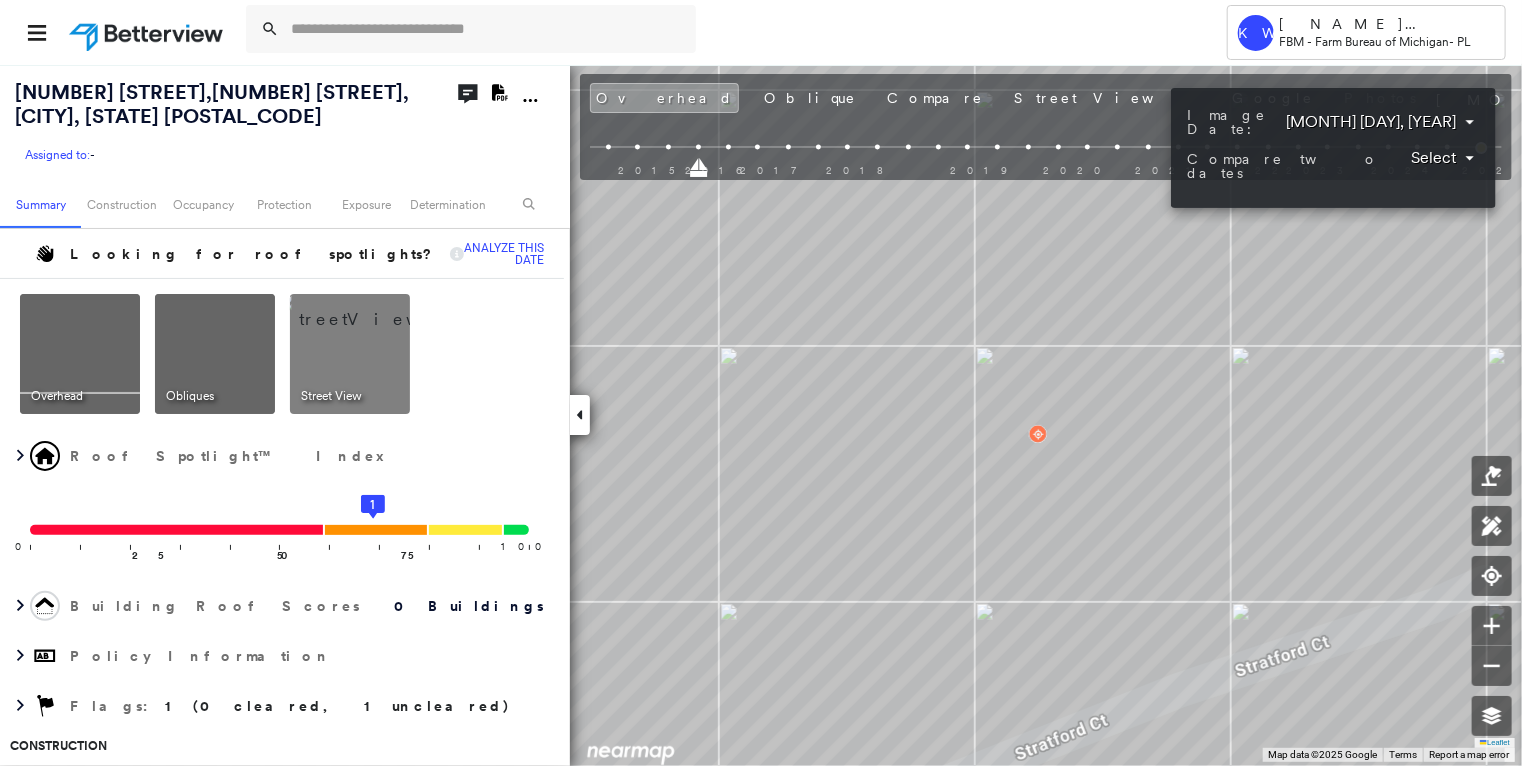 click on "Tower KW [NAME] [NAME] FBM - Farm Bureau of Michigan  -   PL [NUMBER]  [STREET] ,  [CITY], [STATE] [POSTAL_CODE] Assigned to:  - Assigned to:  - Assigned to:  - Open Comments Download PDF Report Summary Construction Occupancy Place Detail Protection Exposure FEMA Risk Index Additional Perils Determination Flags :  1 (0 cleared, 1 uncleared) Uncleared Flags (1) Cleared Flags  (0) Med Medium Priority Flagged 08/06/25 Clear Action Taken New Entry History Quote/New Business Terms & Conditions Added ACV Endorsement Added Cosmetic Endorsement Inspection/Loss Control Report Information Added to Inspection Survey Onsite Inspection Ordered Determined No Inspection Needed General Used Report to Further Agent/Insured Discussion Reject/Decline - New Business Save" at bounding box center [761, 383] 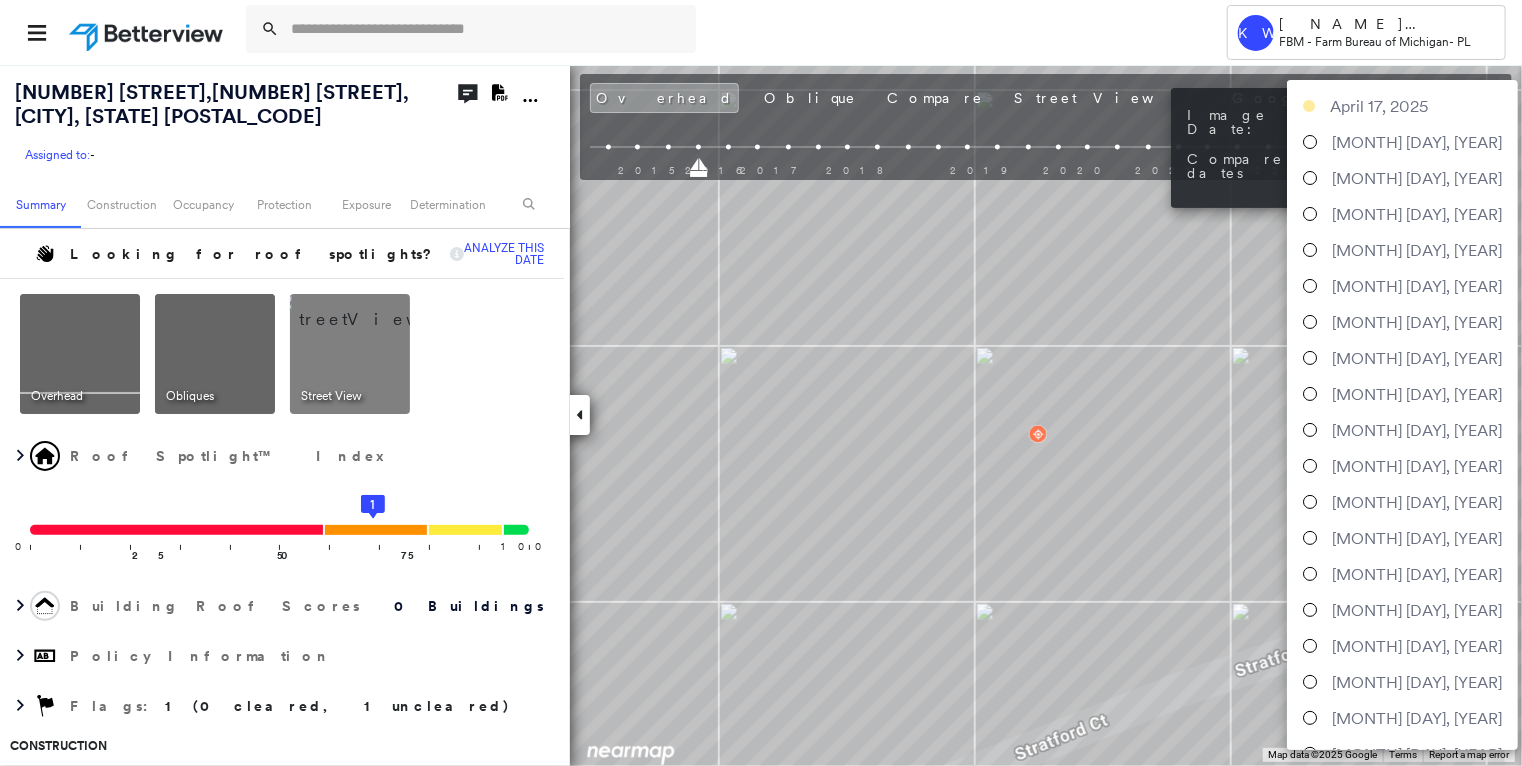 scroll, scrollTop: 425, scrollLeft: 0, axis: vertical 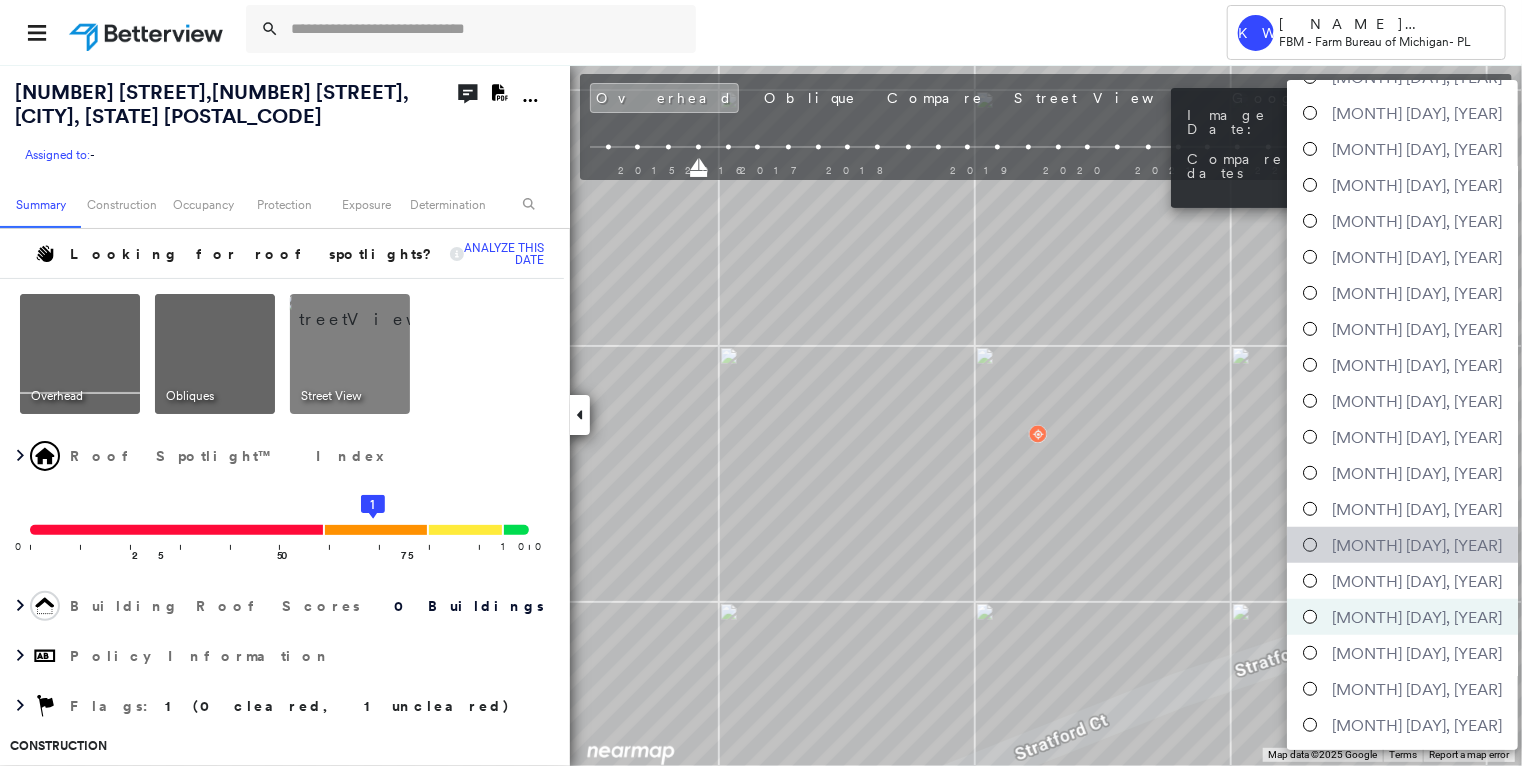click on "[MONTH] [DAY], [YEAR]" at bounding box center [1417, 545] 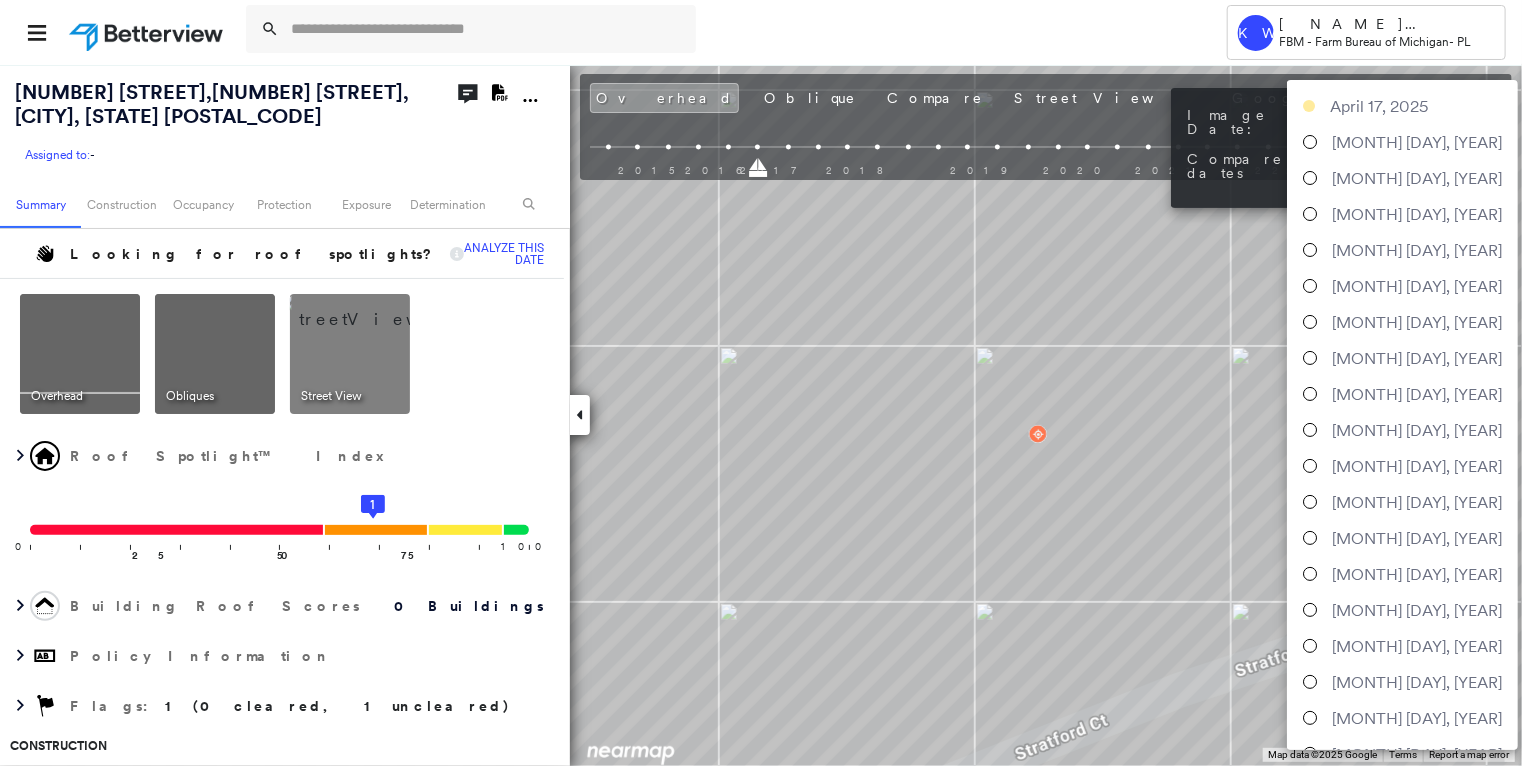 click on "Tower KW [NAME] [NAME] FBM - Farm Bureau of Michigan  -   PL [NUMBER]  [STREET] ,  [CITY], [STATE] [POSTAL_CODE] Assigned to:  - Assigned to:  - Assigned to:  - Open Comments Download PDF Report Summary Construction Occupancy Place Detail Protection Exposure FEMA Risk Index Additional Perils Determination Flags :  1 (0 cleared, 1 uncleared) Uncleared Flags (1) Cleared Flags  (0) Med Medium Priority Flagged 08/06/25 Clear Action Taken New Entry History Quote/New Business Terms & Conditions Added ACV Endorsement Added Cosmetic Endorsement Inspection/Loss Control Report Information Added to Inspection Survey Onsite Inspection Ordered Determined No Inspection Needed General Used Report to Further Agent/Insured Discussion Reject/Decline - New Business Save" at bounding box center (761, 383) 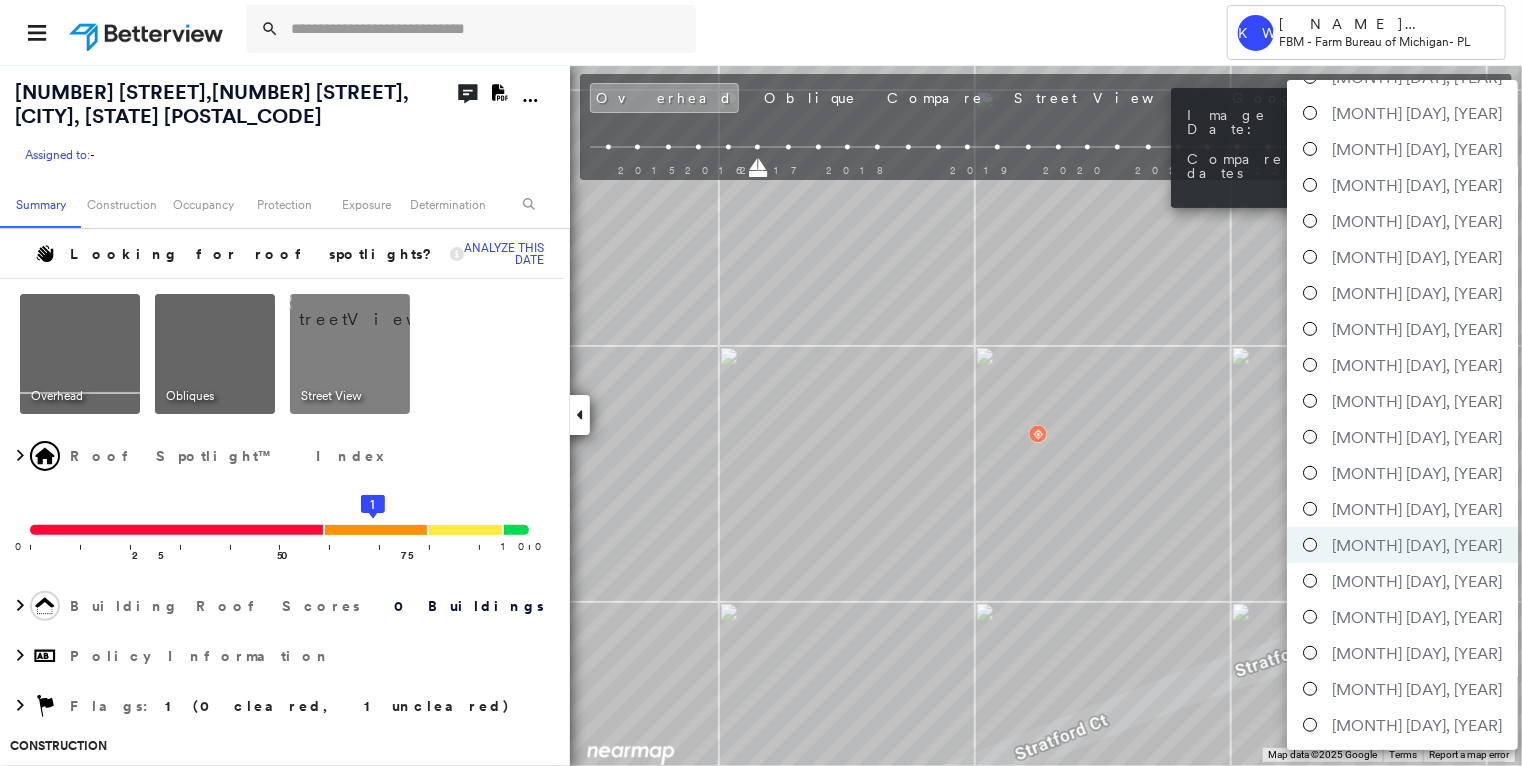 click on "[MONTH] [DAY], [YEAR]" at bounding box center [1417, 437] 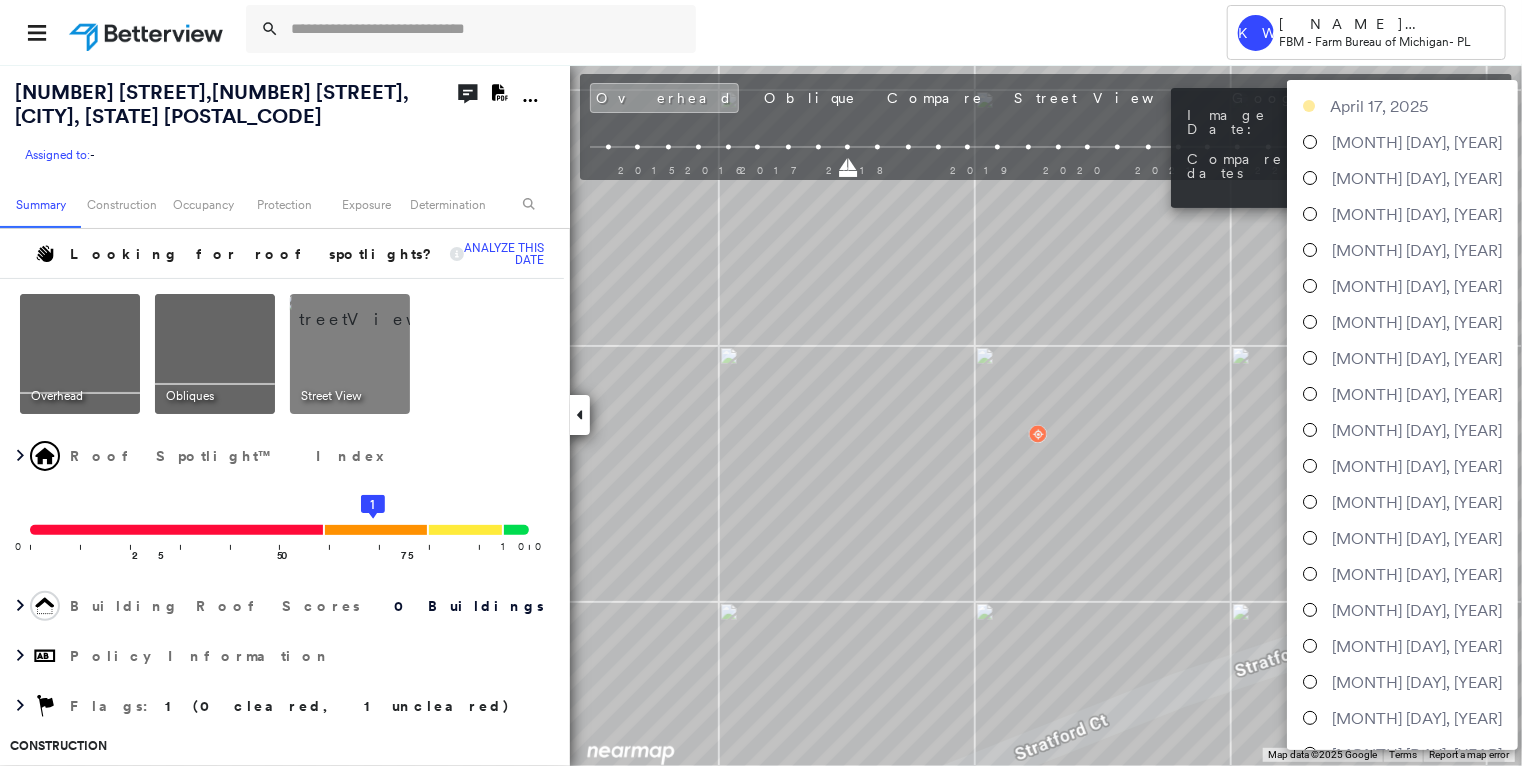 click on "Tower KW [NAME] [NAME] FBM - Farm Bureau of Michigan  -   PL [NUMBER]  [STREET] ,  [CITY], [STATE] [POSTAL_CODE] Assigned to:  - Assigned to:  - Assigned to:  - Open Comments Download PDF Report Summary Construction Occupancy Place Detail Protection Exposure FEMA Risk Index Additional Perils Determination Flags :  1 (0 cleared, 1 uncleared) Uncleared Flags (1) Cleared Flags  (0) Med Medium Priority Flagged 08/06/25 Clear Action Taken New Entry History Quote/New Business Terms & Conditions Added ACV Endorsement Added Cosmetic Endorsement Inspection/Loss Control Report Information Added to Inspection Survey Onsite Inspection Ordered Determined No Inspection Needed General Used Report to Further Agent/Insured Discussion Reject/Decline - New Business Save" at bounding box center (761, 383) 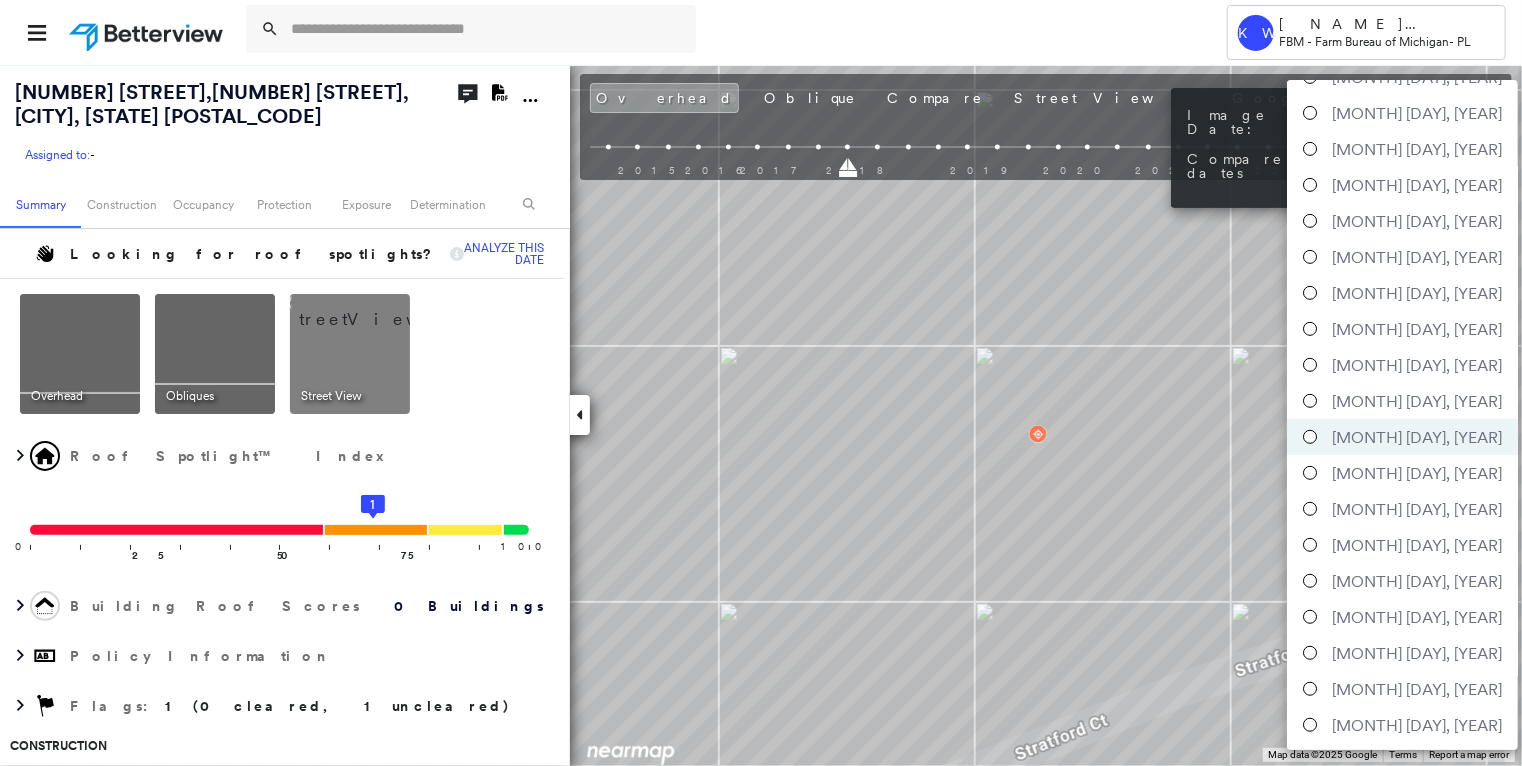 click on "[MONTH] [DAY], [YEAR]" at bounding box center [1417, 293] 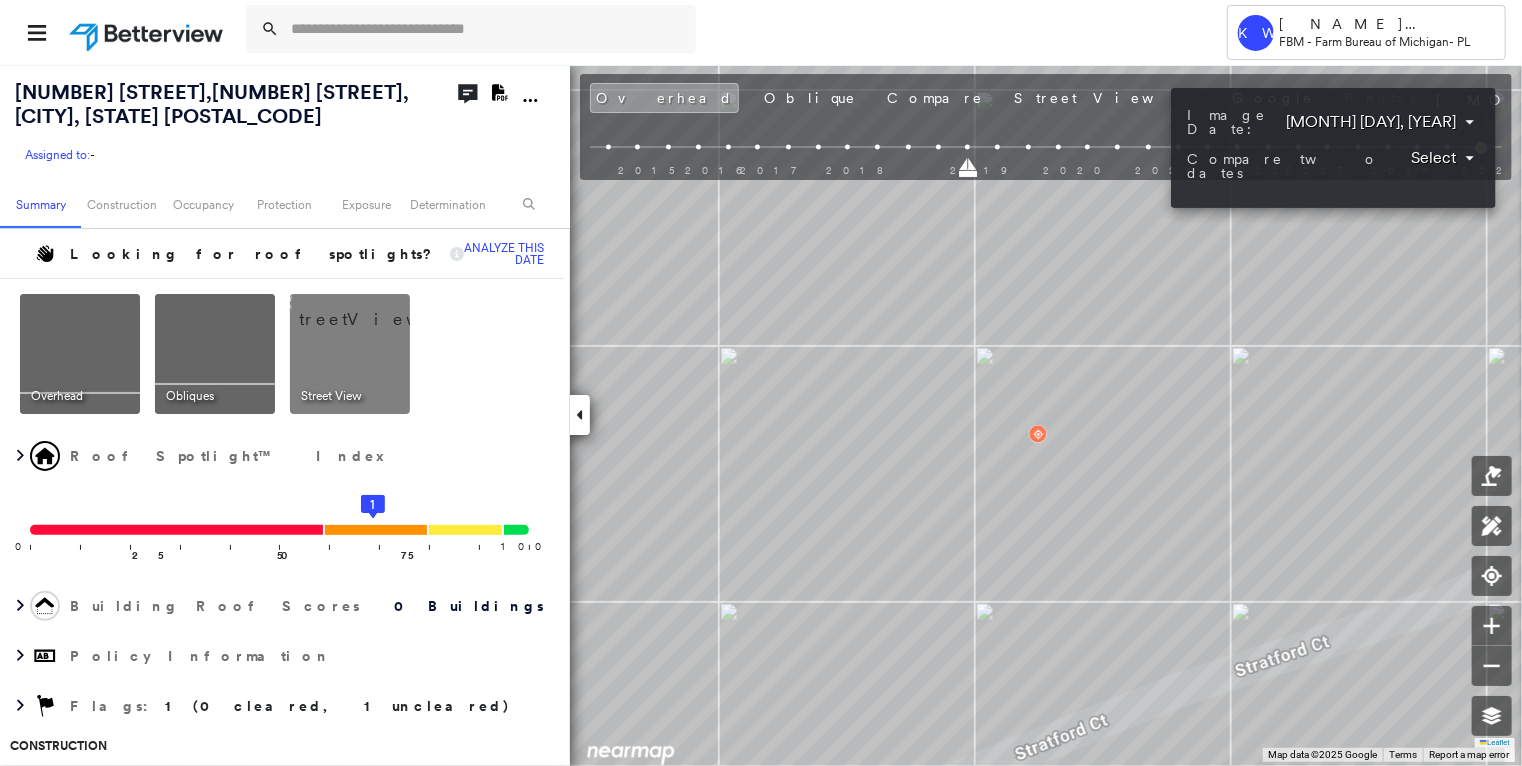 click on "Tower KW [NAME] [NAME] FBM - Farm Bureau of Michigan  -   PL [NUMBER]  [STREET] ,  [CITY], [STATE] [POSTAL_CODE] Assigned to:  - Assigned to:  - Assigned to:  - Open Comments Download PDF Report Summary Construction Occupancy Place Detail Protection Exposure FEMA Risk Index Additional Perils Determination Flags :  1 (0 cleared, 1 uncleared) Uncleared Flags (1) Cleared Flags  (0) Med Medium Priority Flagged 08/06/25 Clear Action Taken New Entry History Quote/New Business Terms & Conditions Added ACV Endorsement Added Cosmetic Endorsement Inspection/Loss Control Report Information Added to Inspection Survey Onsite Inspection Ordered Determined No Inspection Needed General Used Report to Further Agent/Insured Discussion Reject/Decline - New Business Save" at bounding box center [761, 383] 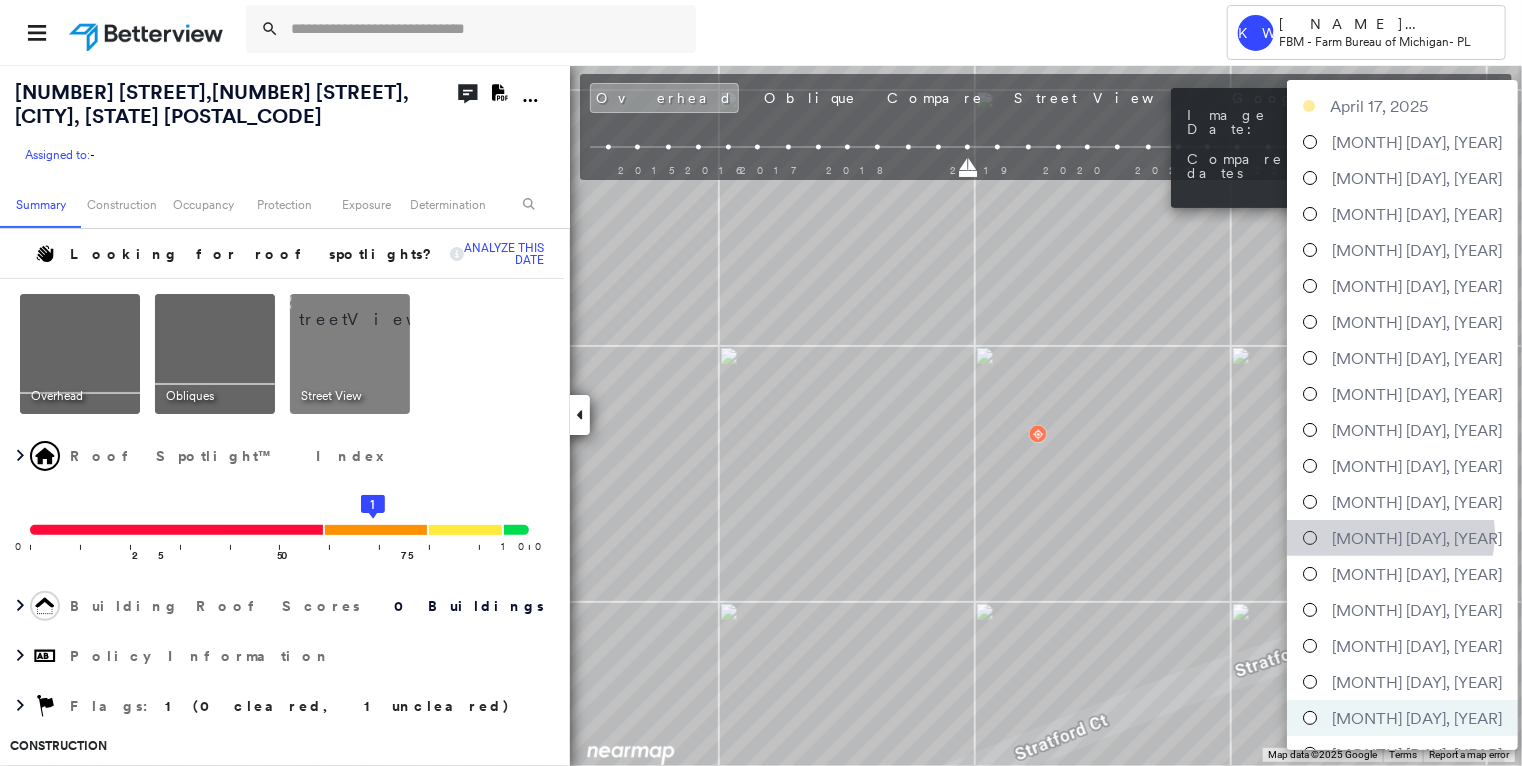 click on "[MONTH] [DAY], [YEAR]" at bounding box center (1417, 538) 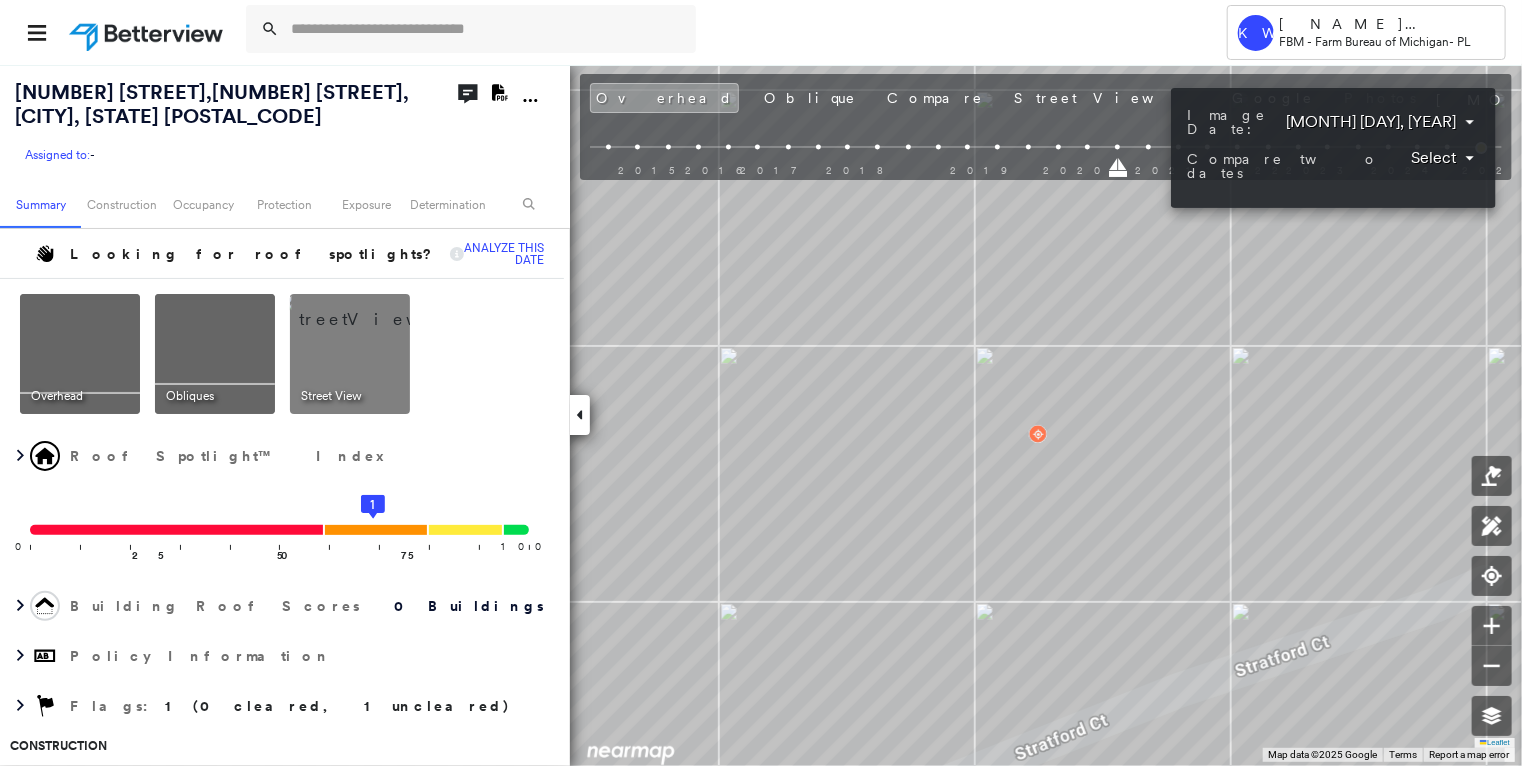 click on "Tower KW [NAME] [NAME] FBM - Farm Bureau of Michigan  -   PL [NUMBER]  [STREET] ,  [CITY], [STATE] [POSTAL_CODE] Assigned to:  - Assigned to:  - Assigned to:  - Open Comments Download PDF Report Summary Construction Occupancy Place Detail Protection Exposure FEMA Risk Index Additional Perils Determination Flags :  1 (0 cleared, 1 uncleared) Uncleared Flags (1) Cleared Flags  (0) Med Medium Priority Flagged 08/06/25 Clear Action Taken New Entry History Quote/New Business Terms & Conditions Added ACV Endorsement Added Cosmetic Endorsement Inspection/Loss Control Report Information Added to Inspection Survey Onsite Inspection Ordered Determined No Inspection Needed General Used Report to Further Agent/Insured Discussion Reject/Decline - New Business Save" at bounding box center [761, 383] 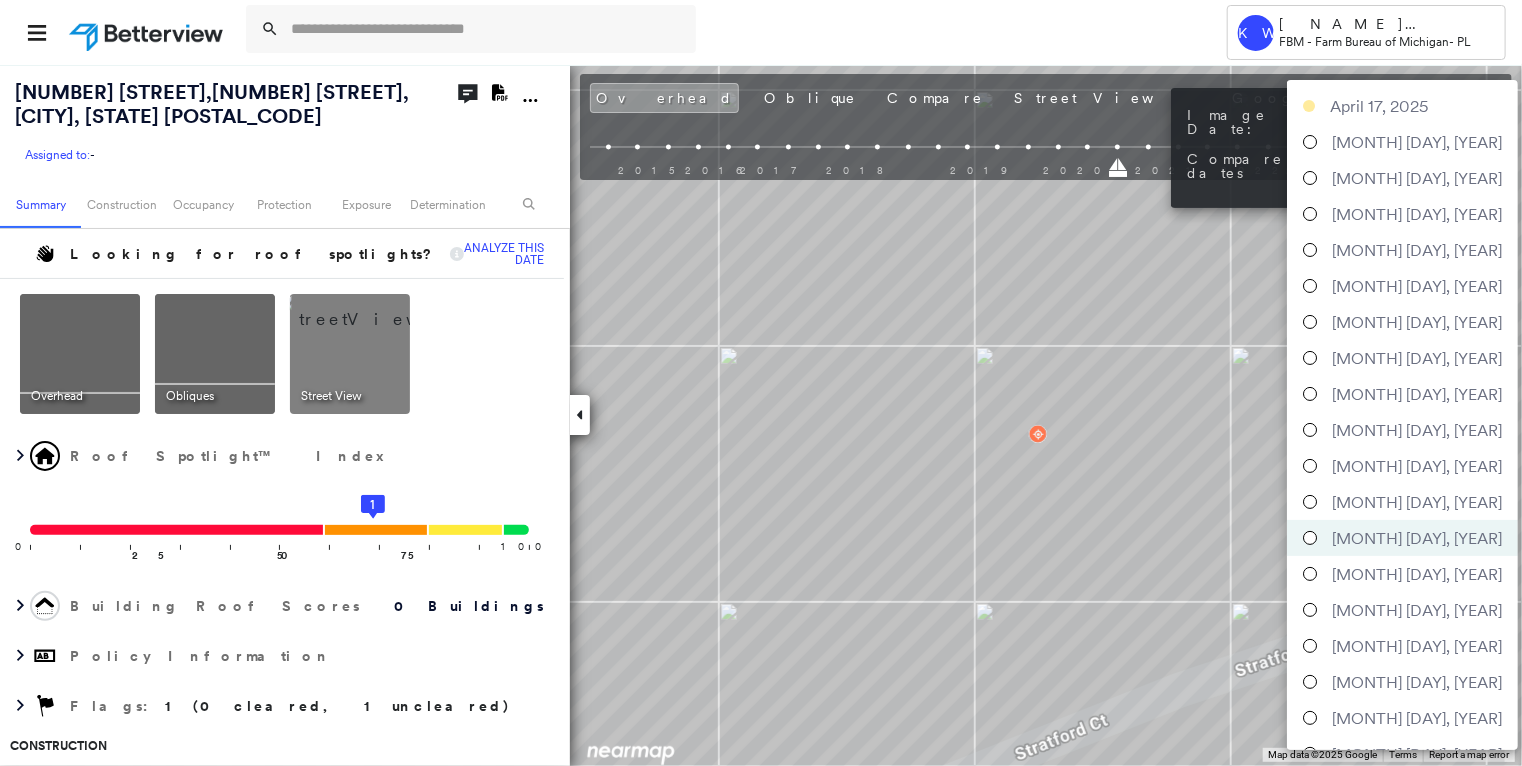 click on "[MONTH] [DAY], [YEAR]" at bounding box center (1417, 502) 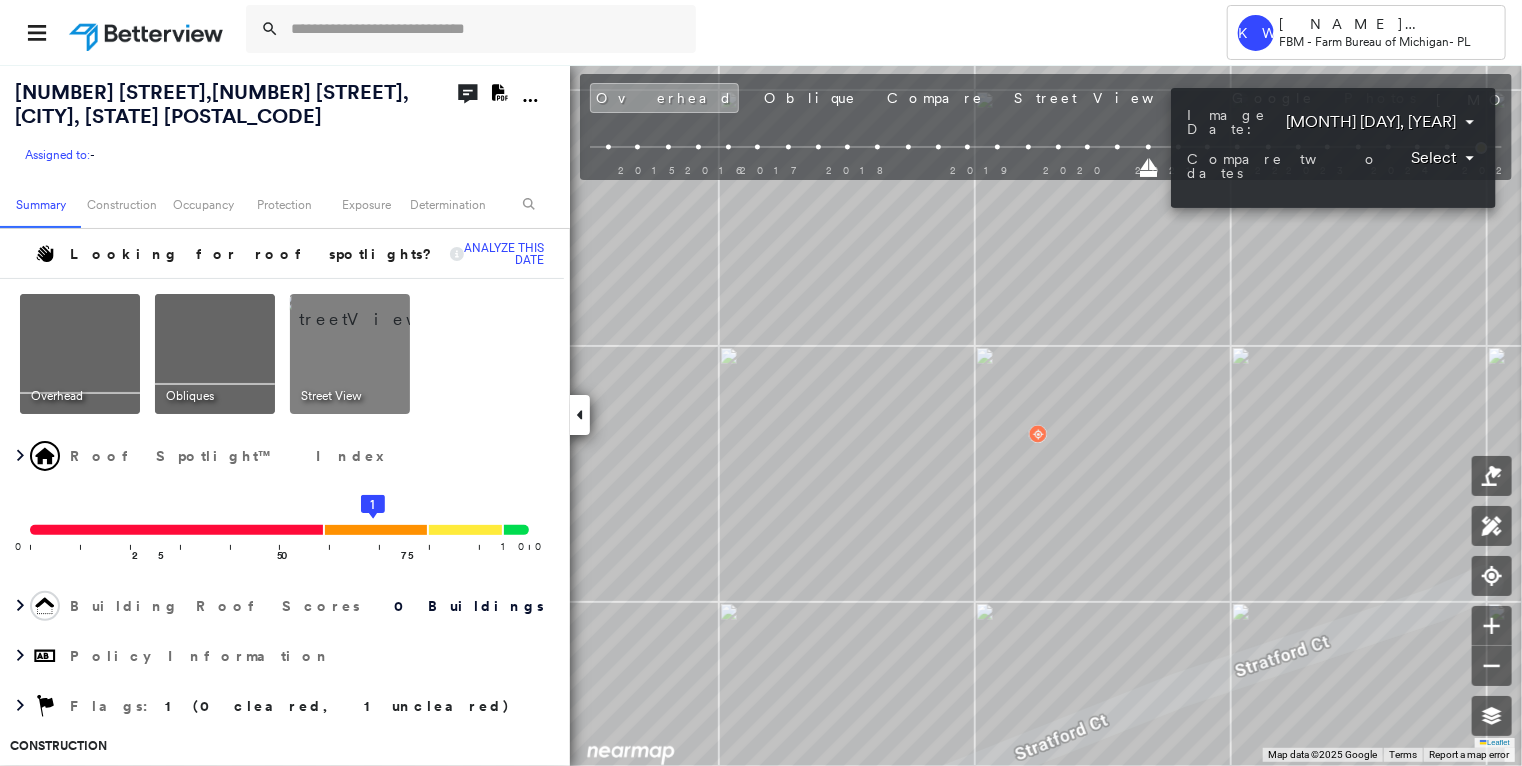 click on "Tower KW [NAME] [NAME] FBM - Farm Bureau of Michigan  -   PL [NUMBER]  [STREET] ,  [CITY], [STATE] [POSTAL_CODE] Assigned to:  - Assigned to:  - Assigned to:  - Open Comments Download PDF Report Summary Construction Occupancy Place Detail Protection Exposure FEMA Risk Index Additional Perils Determination Flags :  1 (0 cleared, 1 uncleared) Uncleared Flags (1) Cleared Flags  (0) Med Medium Priority Flagged 08/06/25 Clear Action Taken New Entry History Quote/New Business Terms & Conditions Added ACV Endorsement Added Cosmetic Endorsement Inspection/Loss Control Report Information Added to Inspection Survey Onsite Inspection Ordered Determined No Inspection Needed General Used Report to Further Agent/Insured Discussion Reject/Decline - New Business Save" at bounding box center (761, 383) 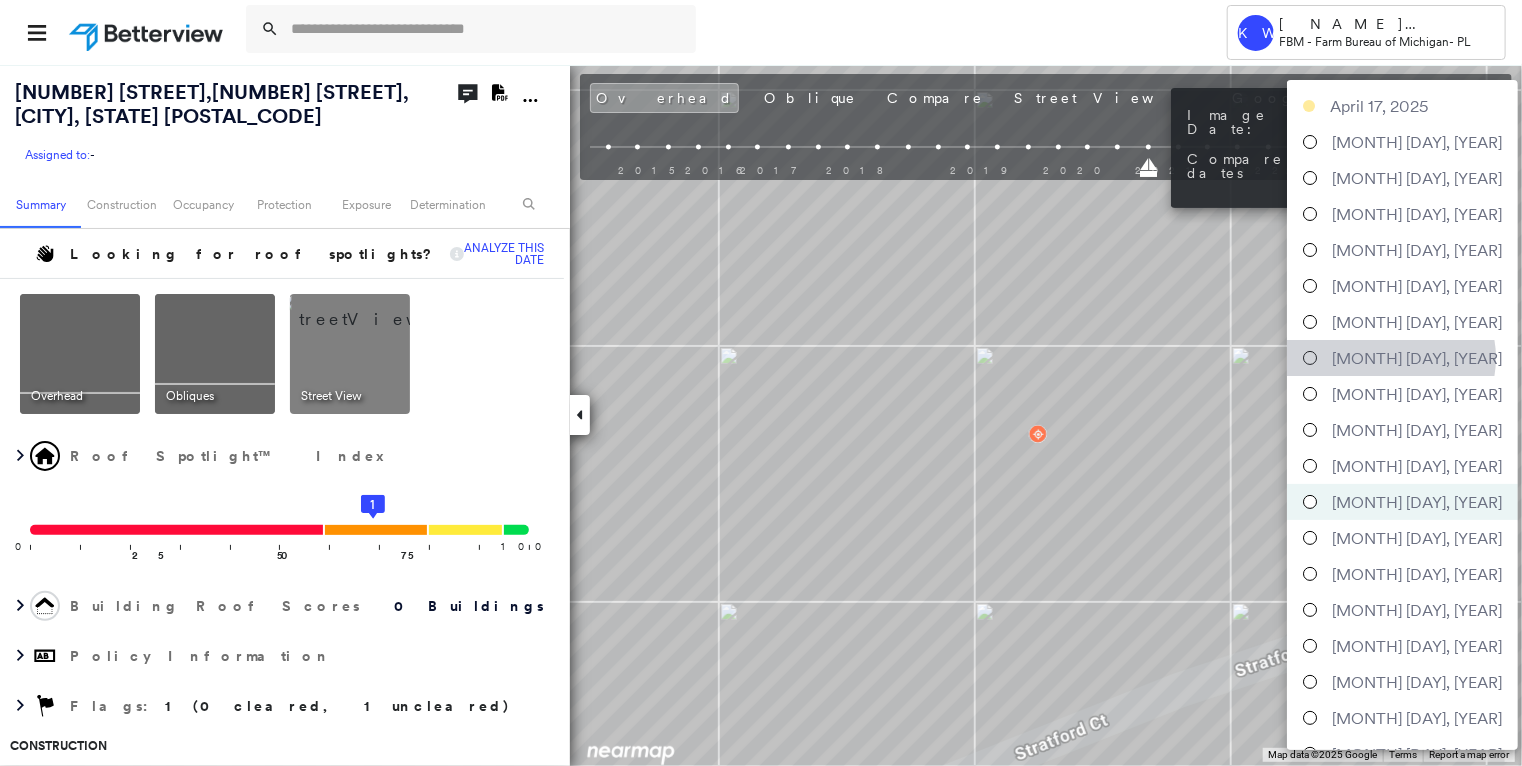 click on "[MONTH] [DAY], [YEAR]" at bounding box center (1417, 358) 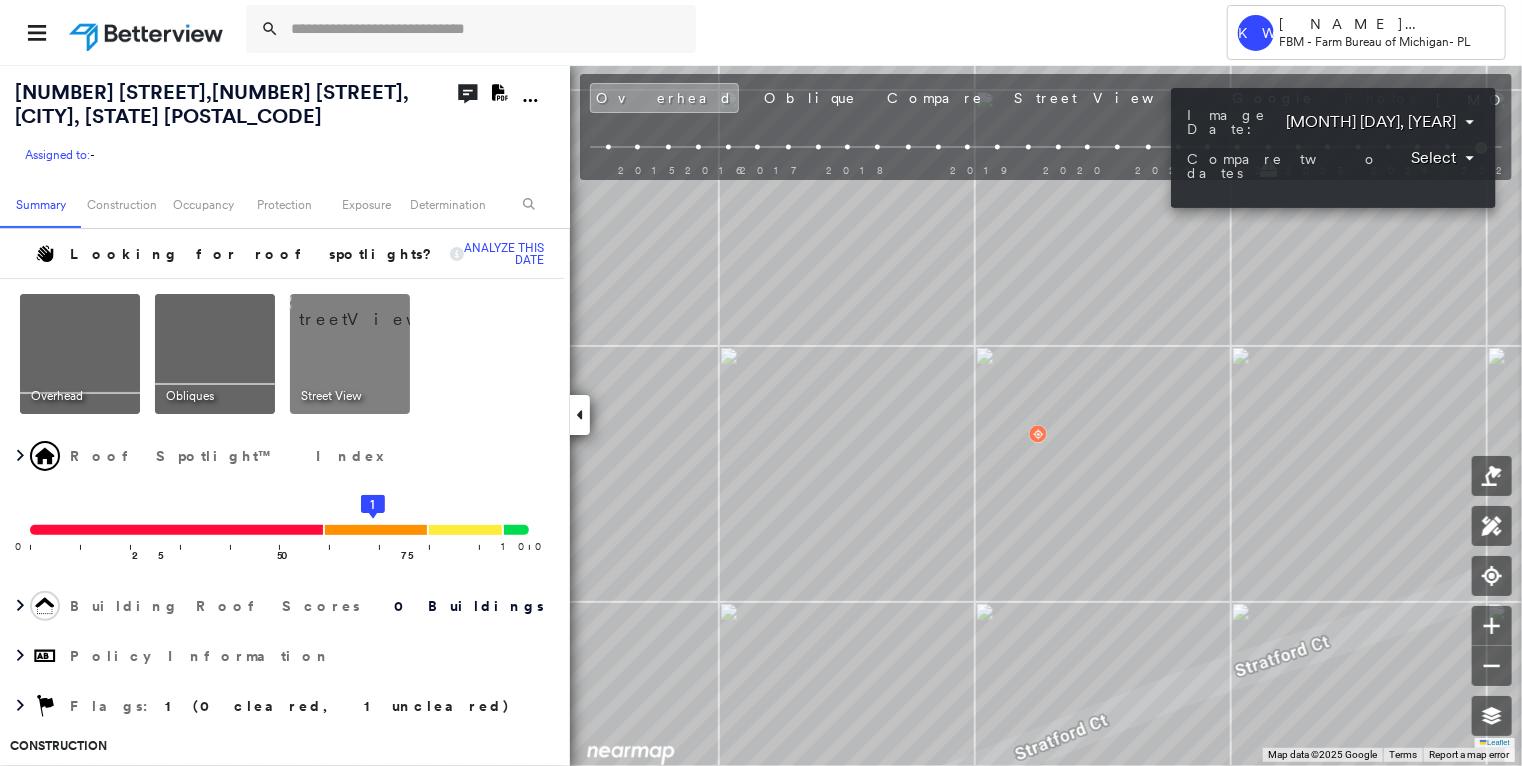 click on "Tower KW [NAME] [NAME] FBM - Farm Bureau of Michigan  -   PL [NUMBER]  [STREET] ,  [CITY], [STATE] [POSTAL_CODE] Assigned to:  - Assigned to:  - Assigned to:  - Open Comments Download PDF Report Summary Construction Occupancy Place Detail Protection Exposure FEMA Risk Index Additional Perils Determination Flags :  1 (0 cleared, 1 uncleared) Uncleared Flags (1) Cleared Flags  (0) Med Medium Priority Flagged 08/06/25 Clear Action Taken New Entry History Quote/New Business Terms & Conditions Added ACV Endorsement Added Cosmetic Endorsement Inspection/Loss Control Report Information Added to Inspection Survey Onsite Inspection Ordered Determined No Inspection Needed General Used Report to Further Agent/Insured Discussion Reject/Decline - New Business Save" at bounding box center (761, 383) 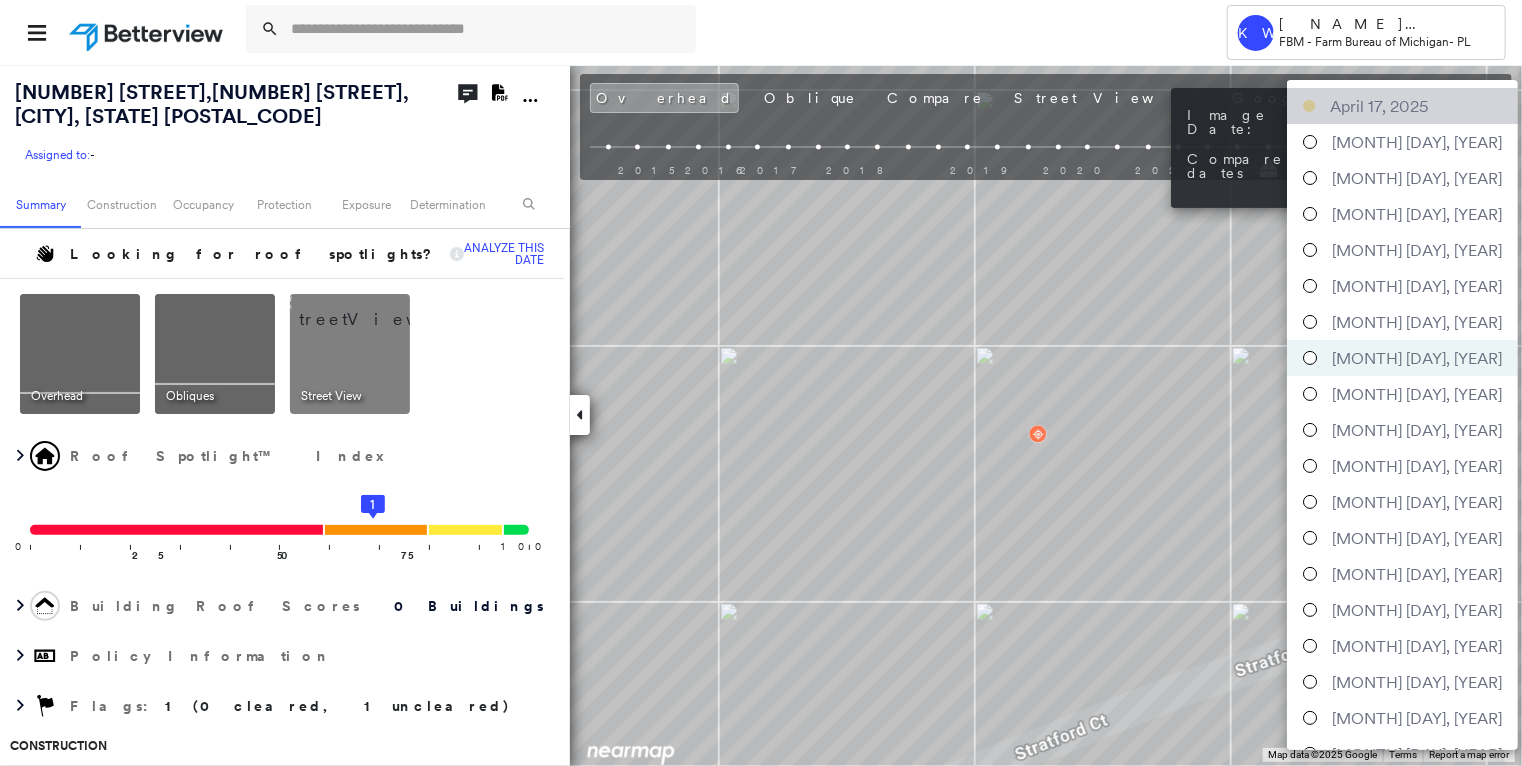 click on "April 17, 2025" at bounding box center [1402, 106] 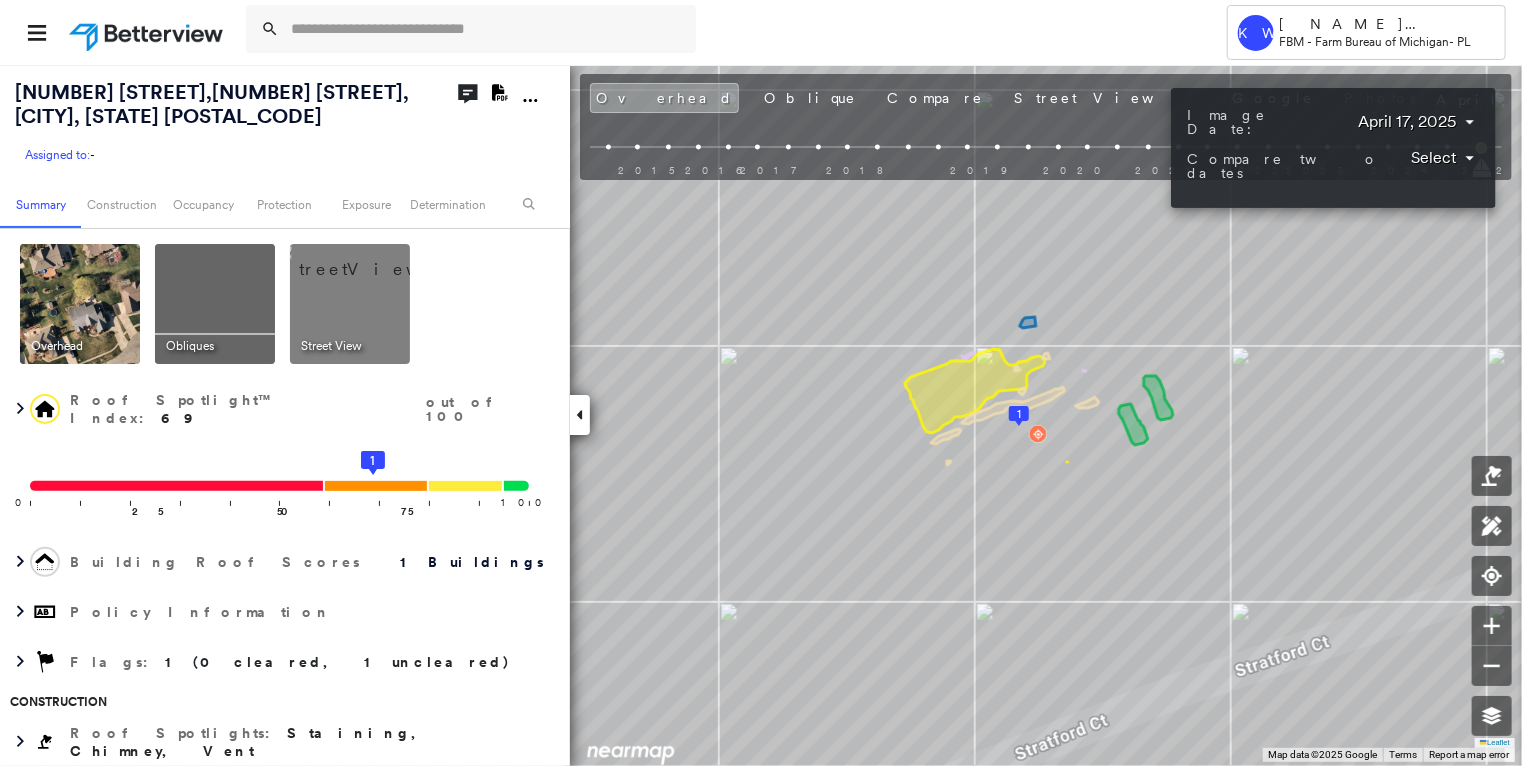 click at bounding box center (761, 383) 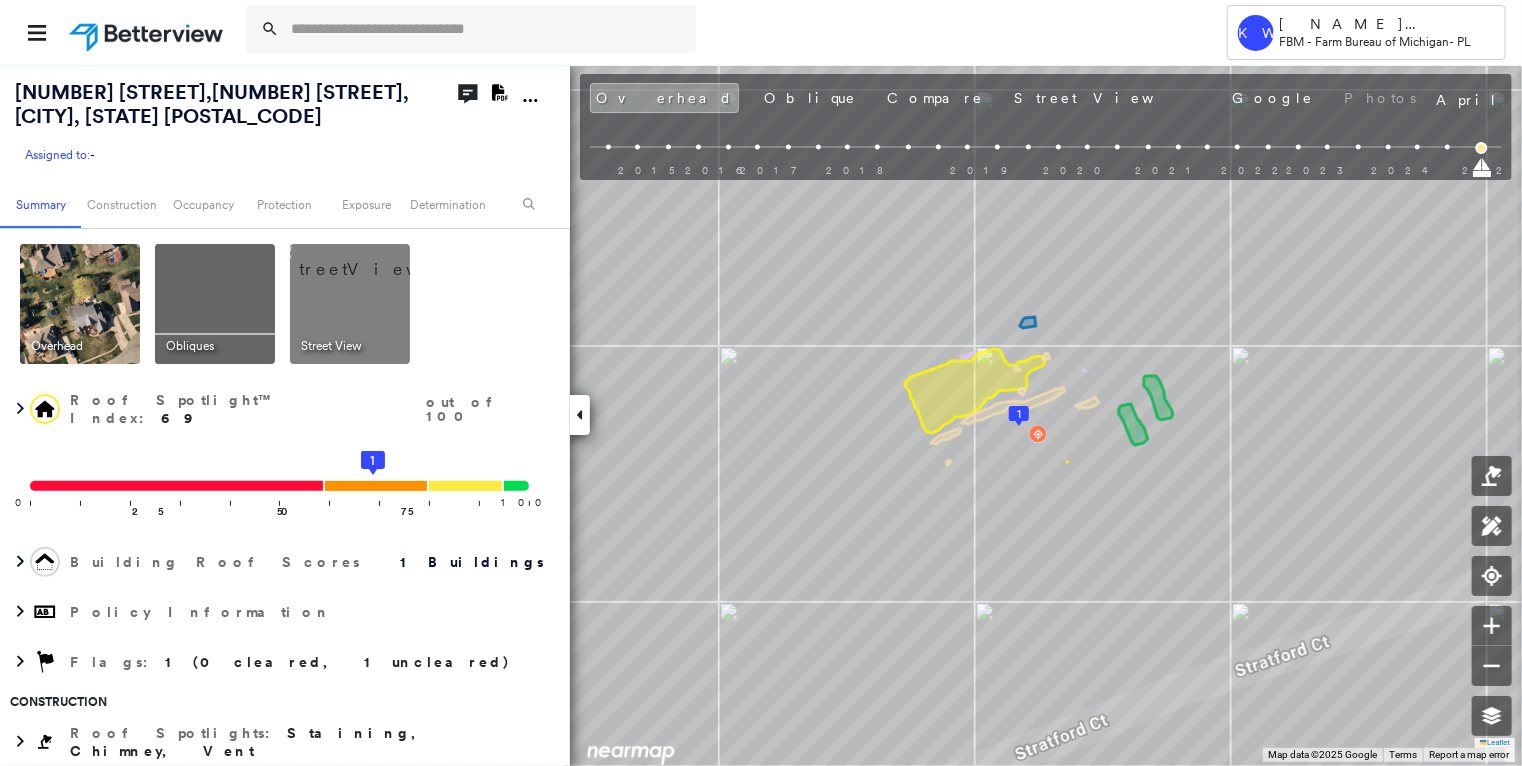 click at bounding box center [215, 304] 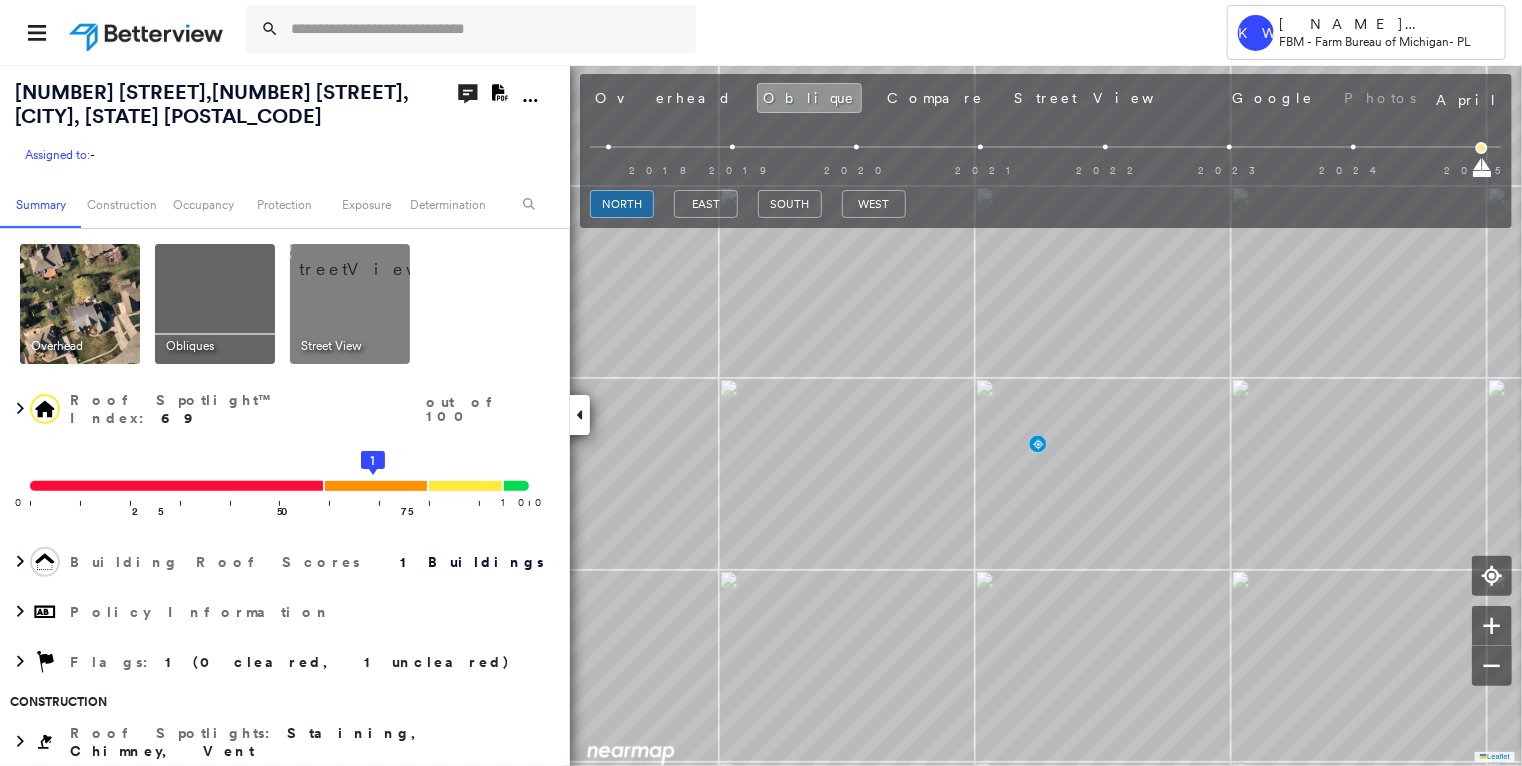 click at bounding box center [80, 304] 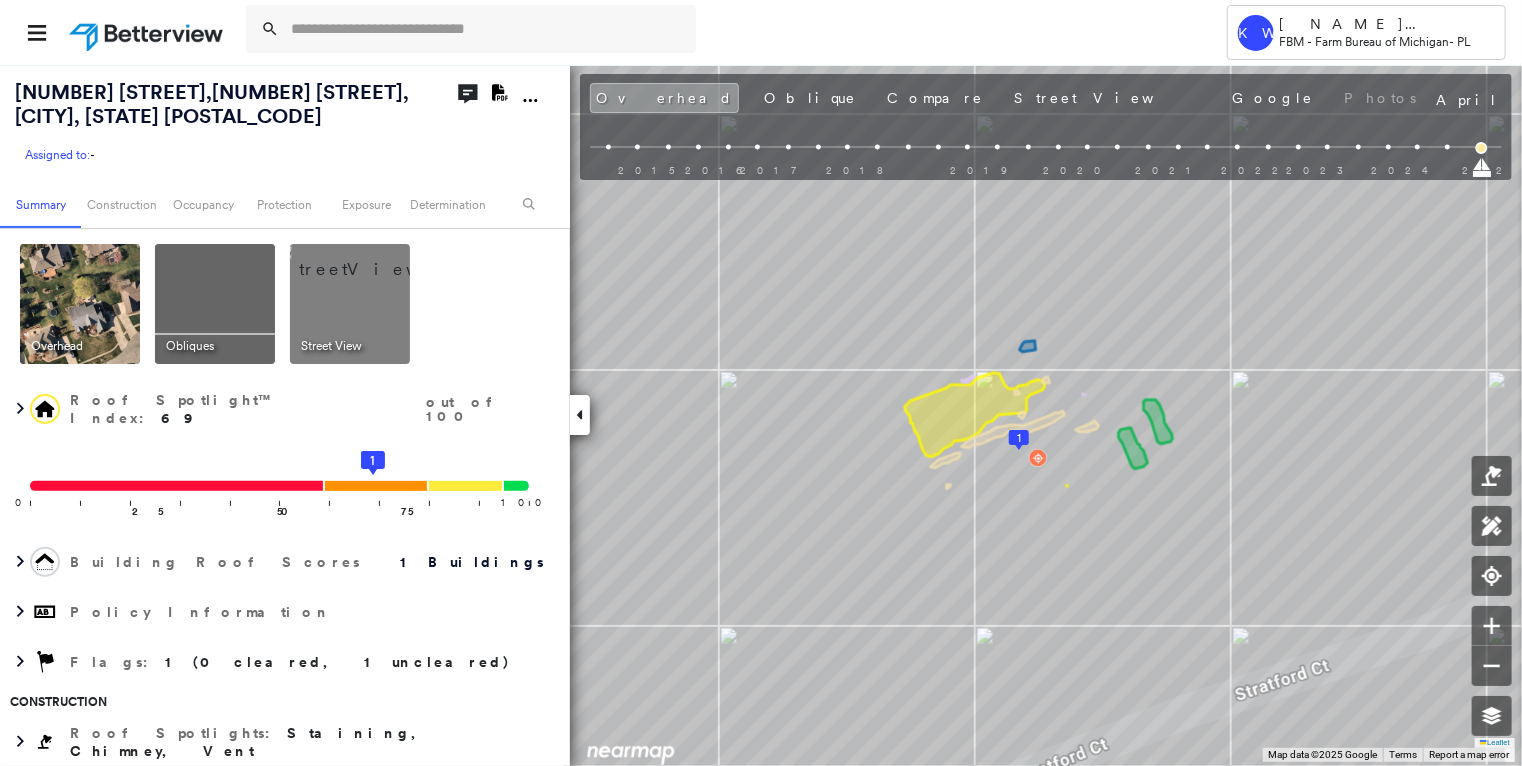 click at bounding box center [215, 304] 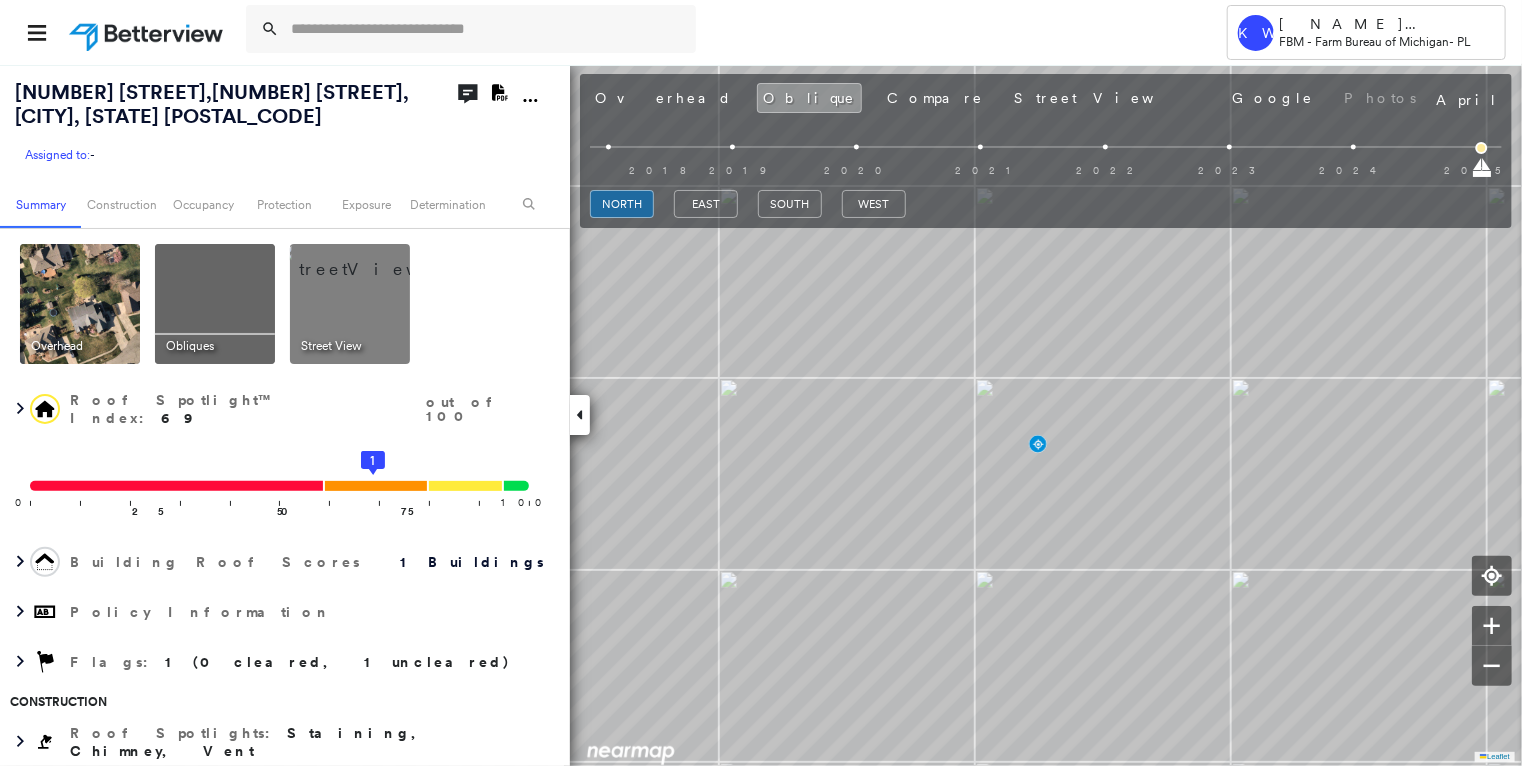 click at bounding box center [80, 304] 